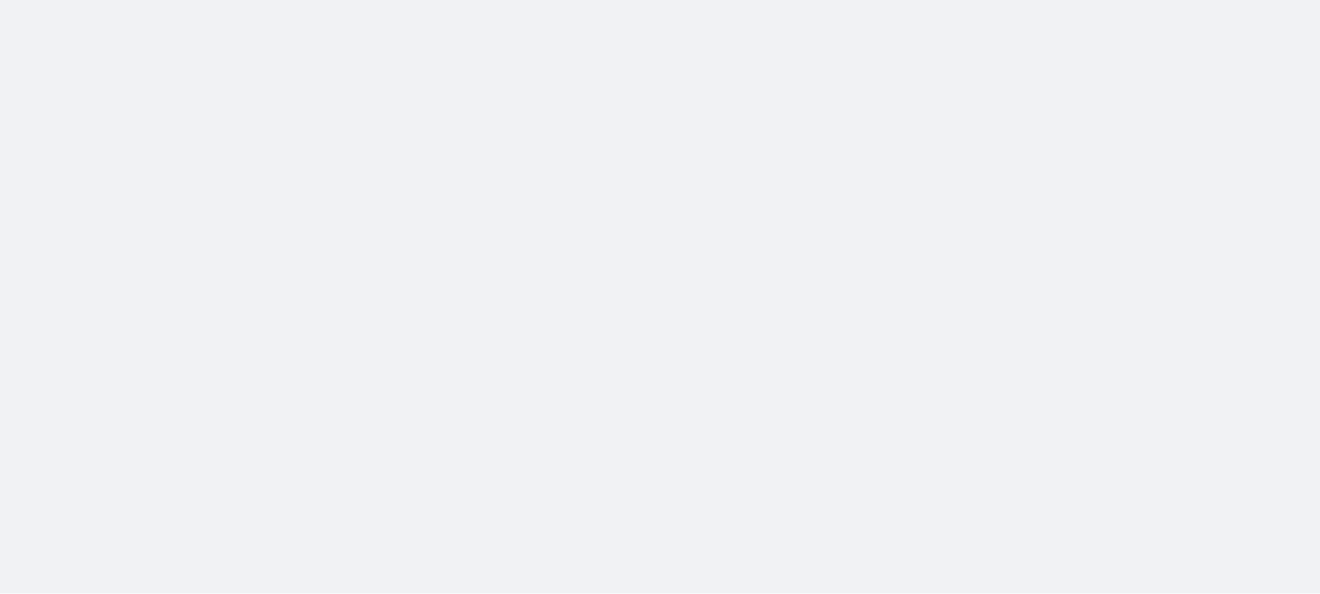 scroll, scrollTop: 0, scrollLeft: 0, axis: both 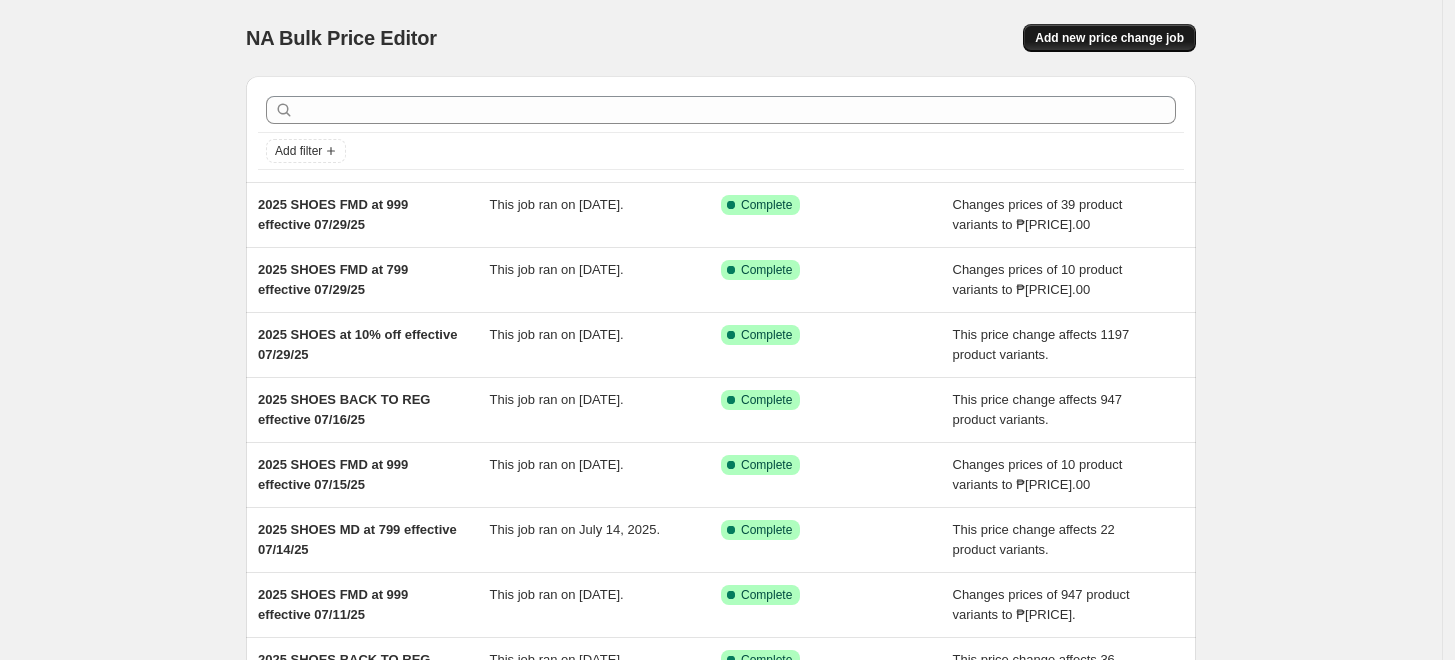 click on "Add new price change job" at bounding box center (1109, 38) 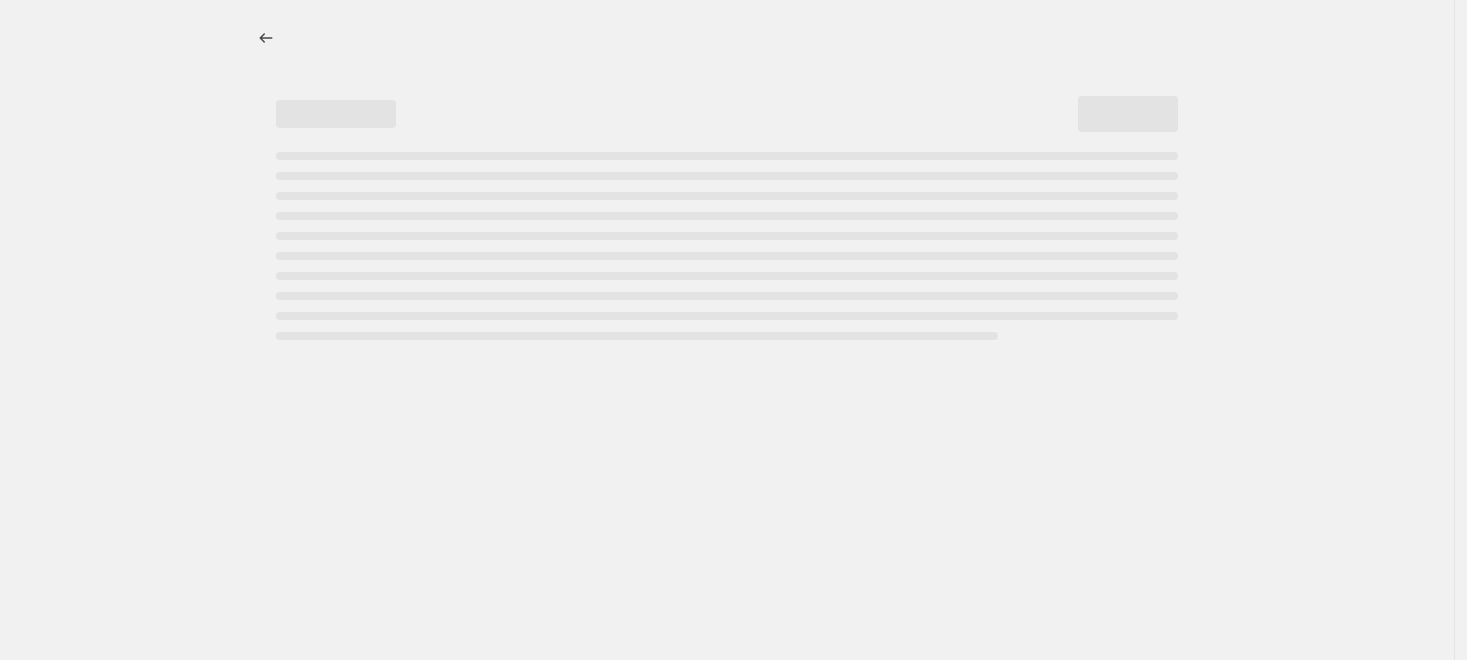 select on "percentage" 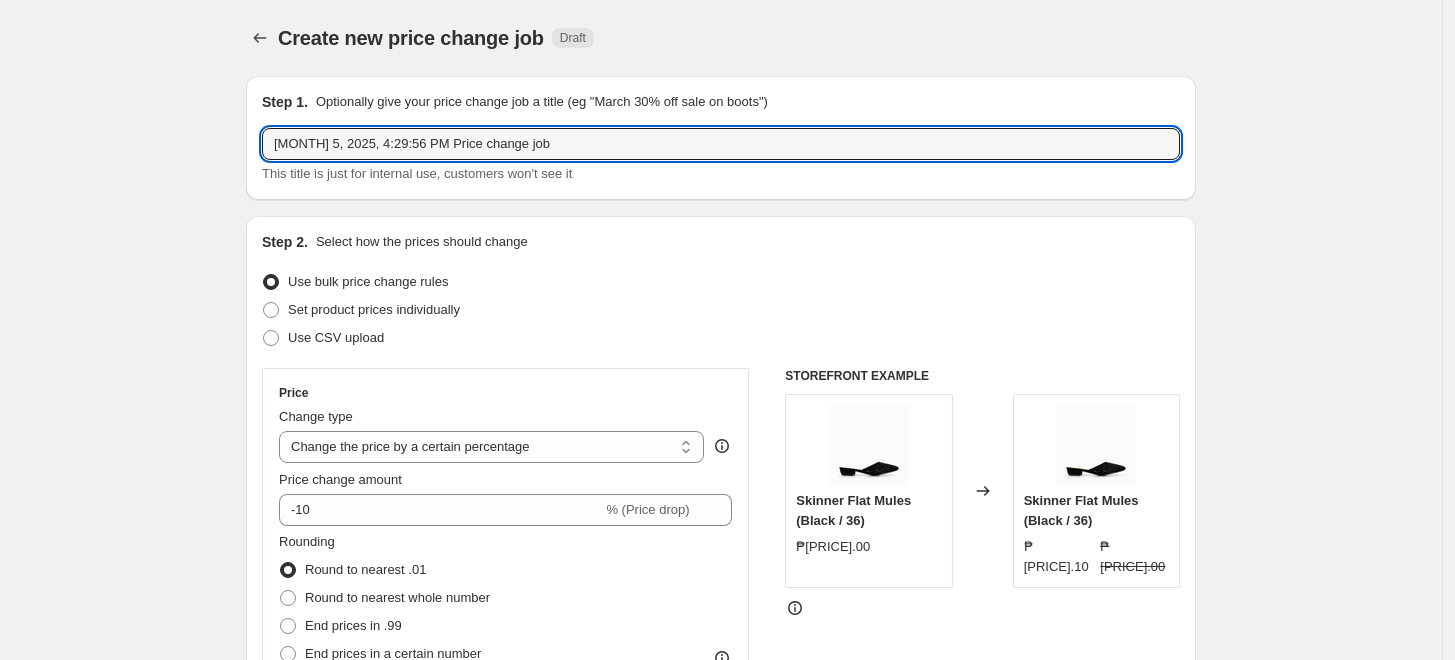 drag, startPoint x: 551, startPoint y: 144, endPoint x: 88, endPoint y: 156, distance: 463.1555 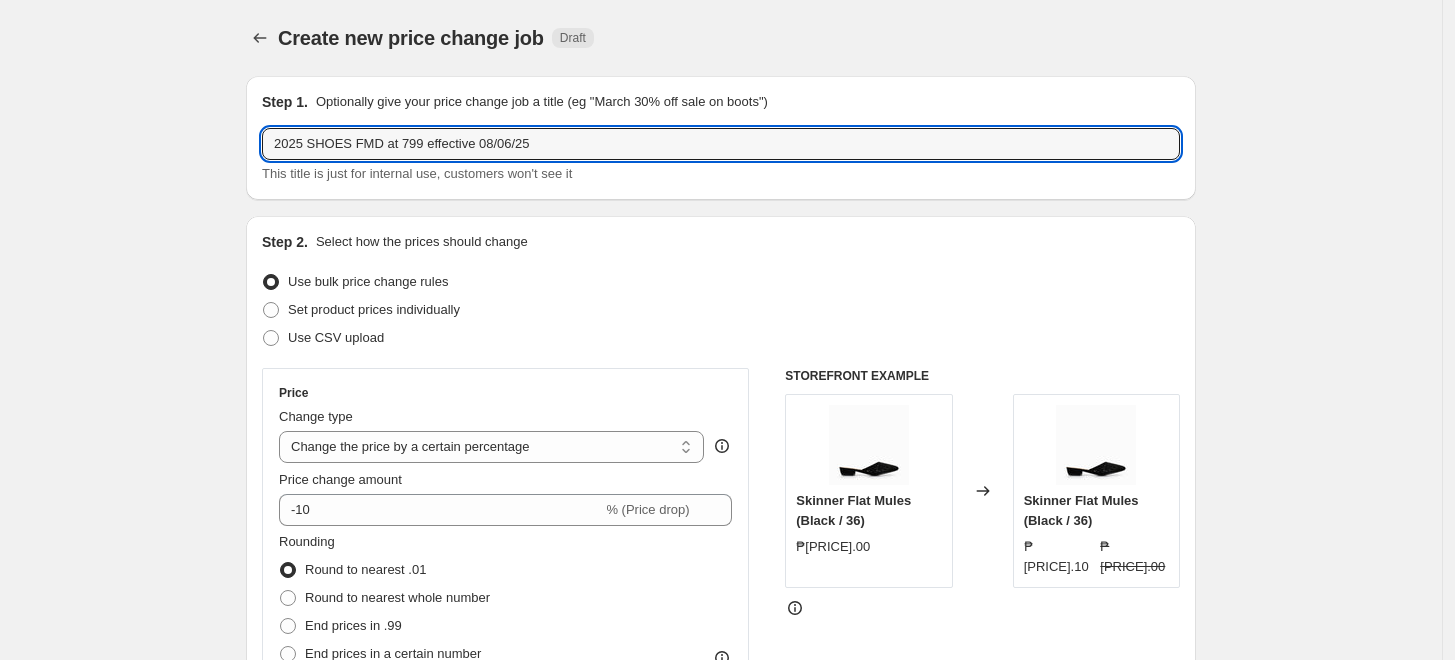 type on "2025 SHOES FMD at 799 effective 08/06/25" 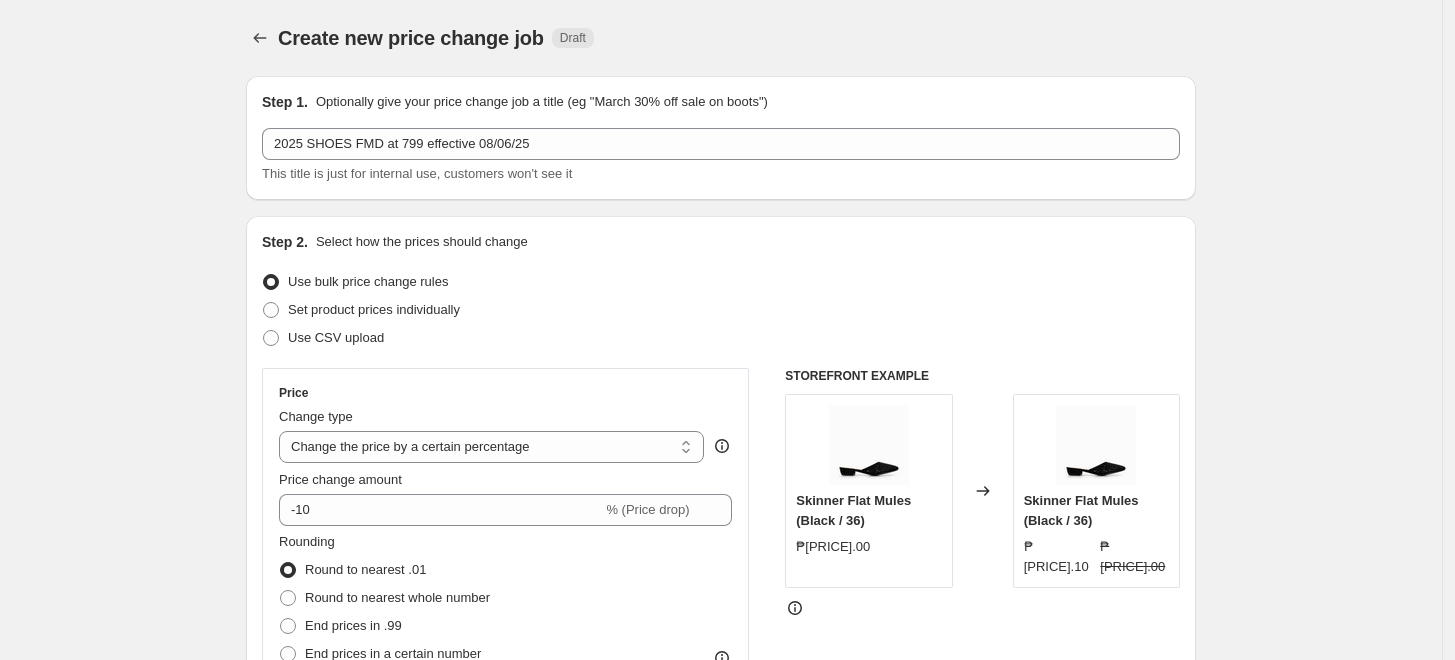 click on "Create new price change job. This page is ready Create new price change job Draft Step 1. Optionally give your price change job a title (eg "March 30% off sale on boots") 2025 SHOES FMD at 799 effective 08/06/25 This title is just for internal use, customers won't see it Step 2. Select how the prices should change Use bulk price change rules Set product prices individually Use CSV upload Price Change type Change the price to a certain amount Change the price by a certain amount Change the price by a certain percentage Change the price to the current compare at price (price before sale) Change the price by a certain amount relative to the compare at price Change the price by a certain percentage relative to the compare at price Don't change the price Change the price by a certain percentage relative to the cost per item Change price to certain cost margin Change the price by a certain percentage Price change amount -10 % (Price drop) Rounding Round to nearest .01 Round to nearest whole number End prices in .99" at bounding box center [721, 999] 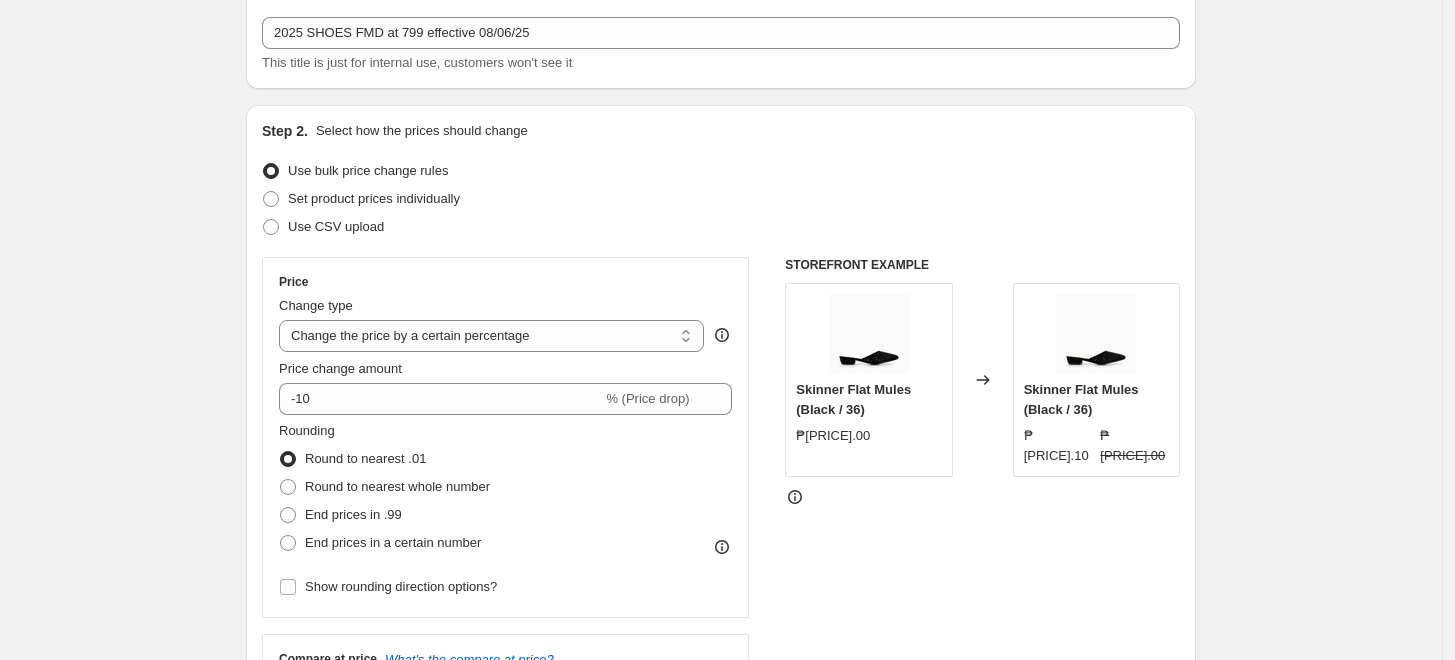 scroll, scrollTop: 333, scrollLeft: 0, axis: vertical 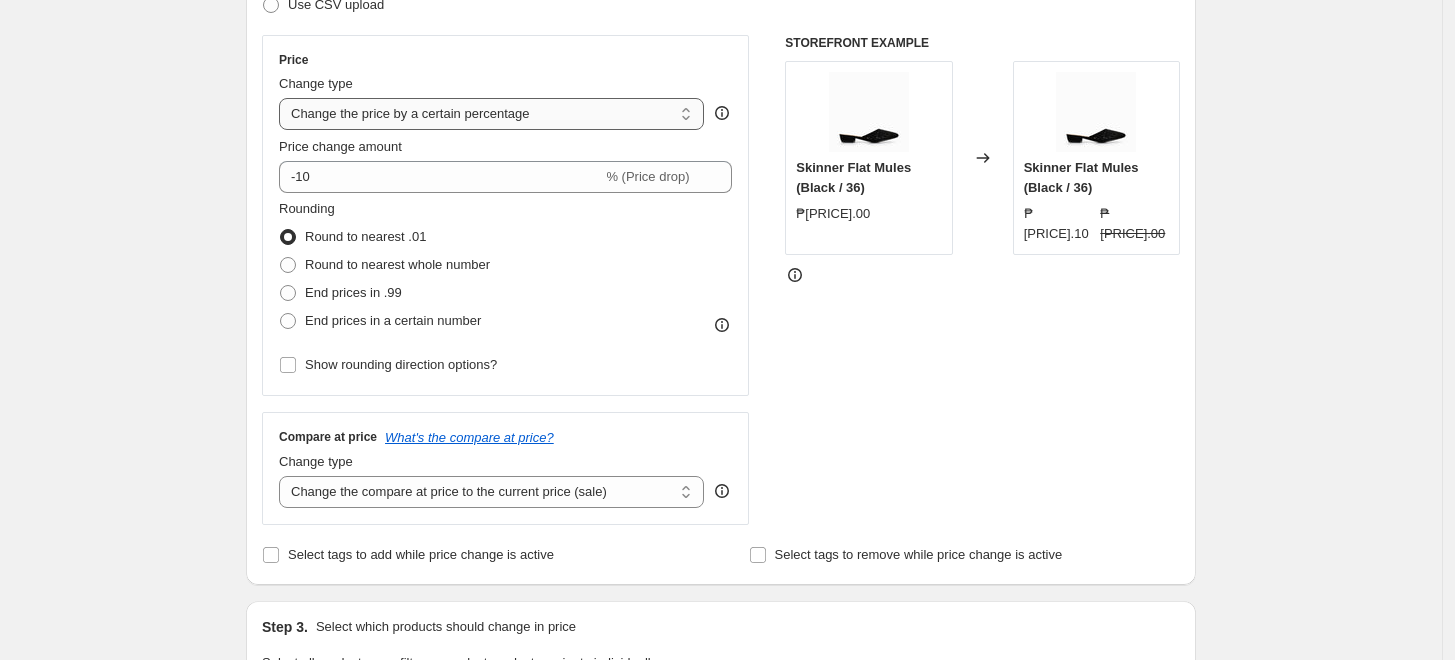 click on "Change the price to a certain amount Change the price by a certain amount Change the price by a certain percentage Change the price to the current compare at price (price before sale) Change the price by a certain amount relative to the compare at price Change the price by a certain percentage relative to the compare at price Don't change the price Change the price by a certain percentage relative to the cost per item Change price to certain cost margin" at bounding box center [491, 114] 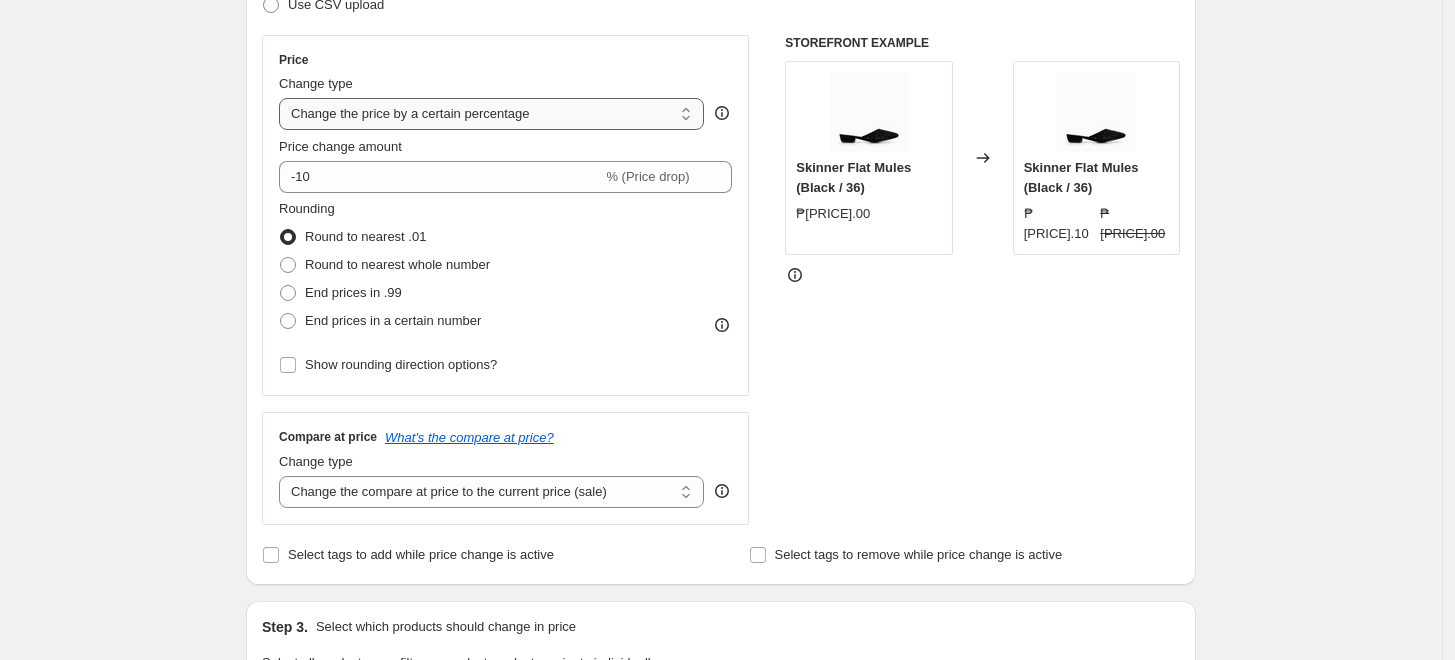 select on "to" 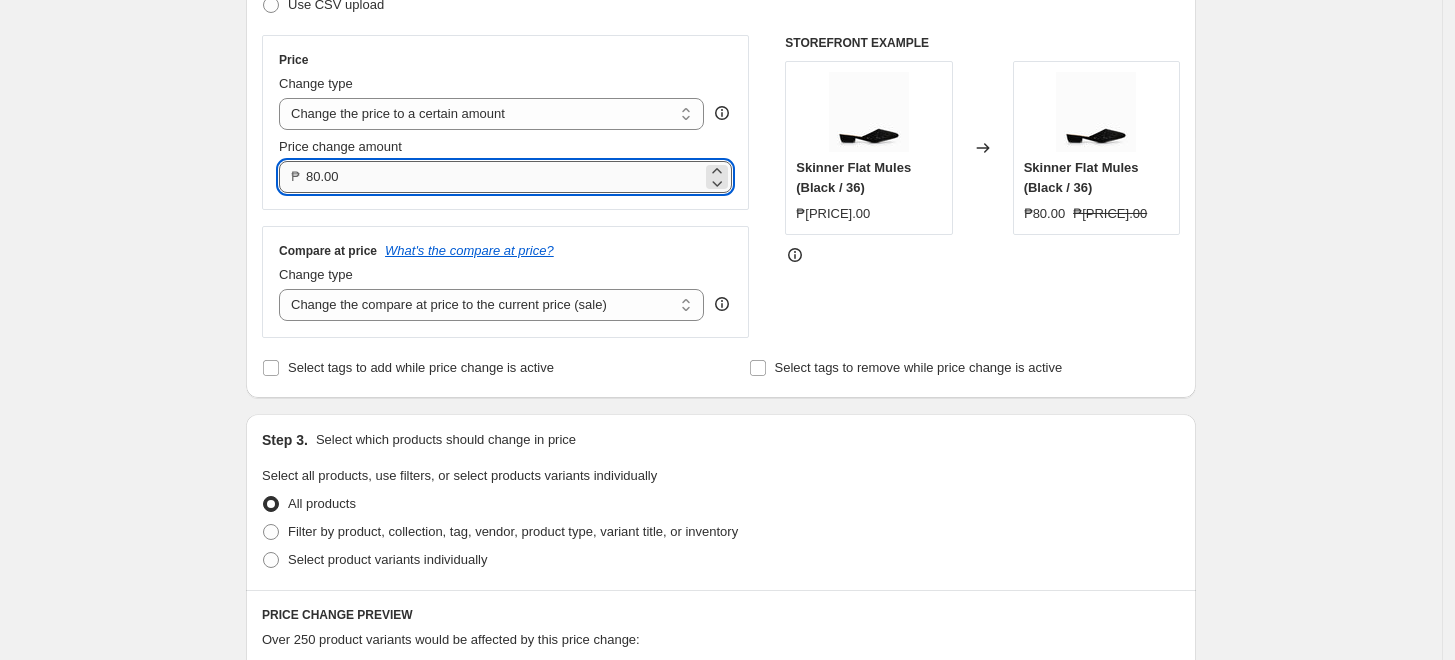 click on "80.00" at bounding box center (504, 177) 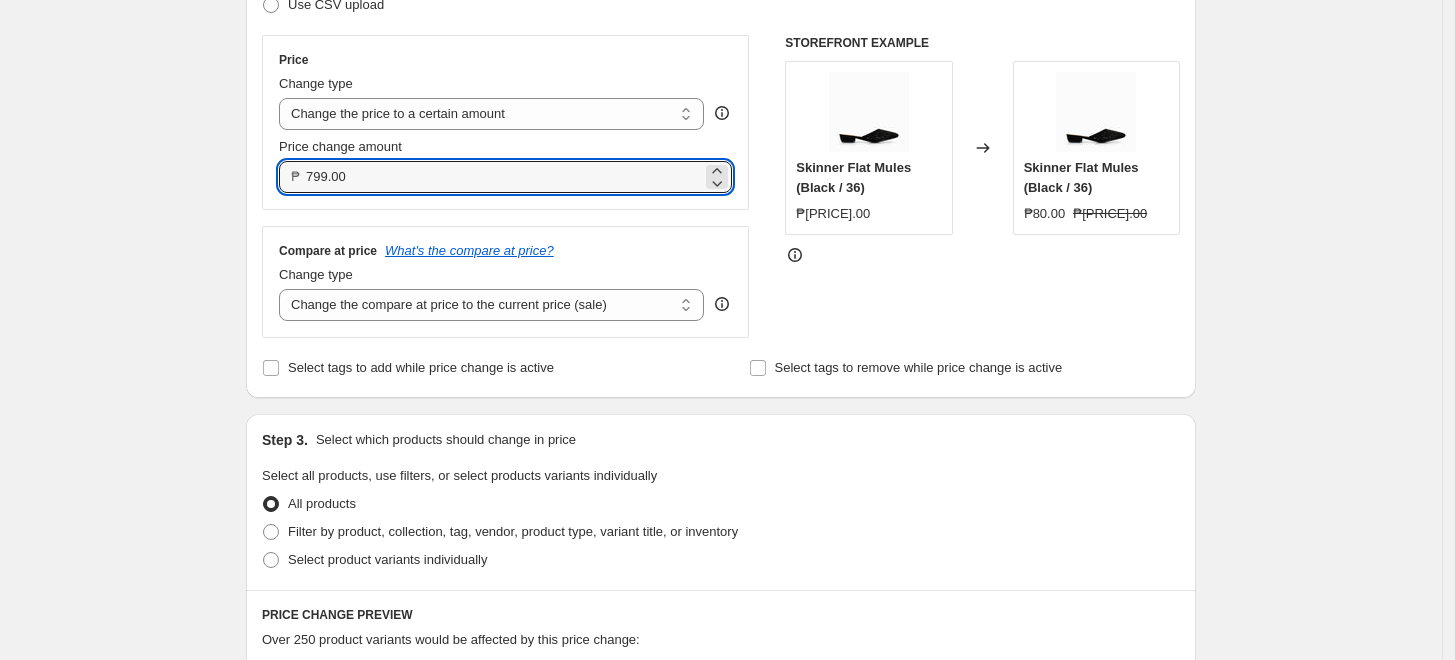 type on "799.00" 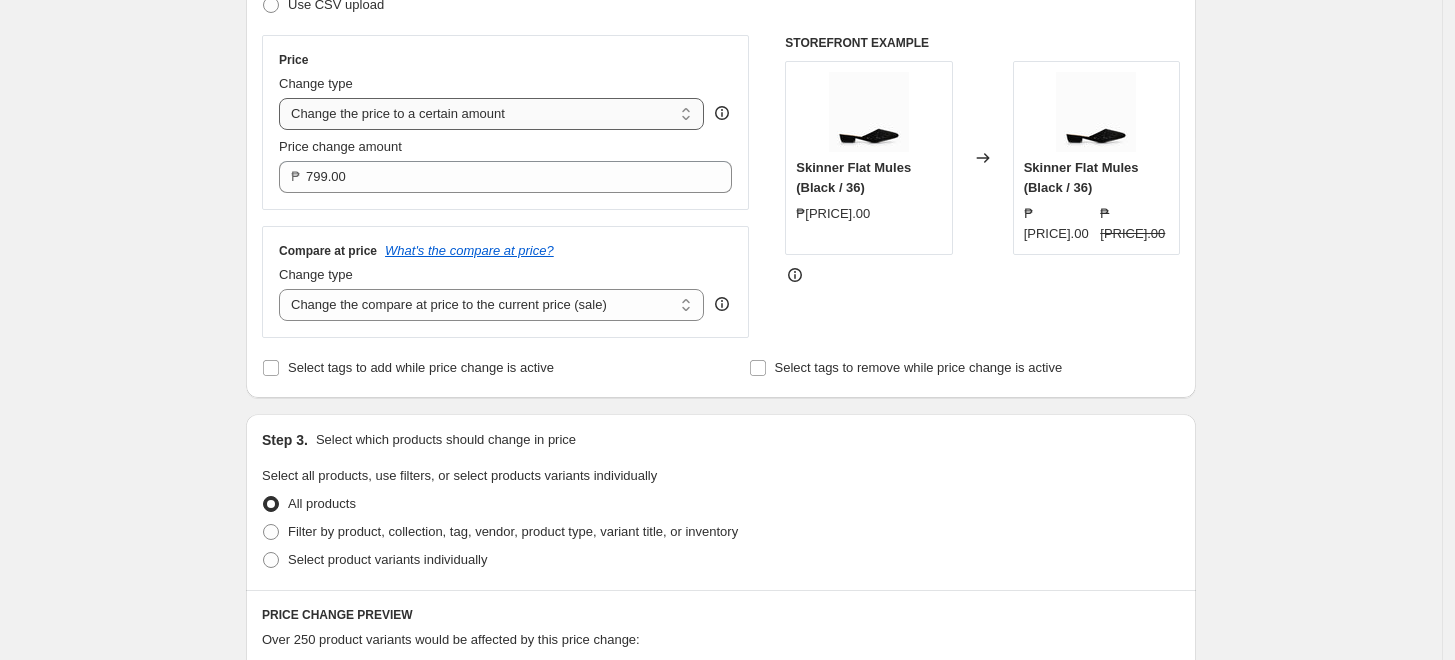 click on "Change the price to a certain amount Change the price by a certain amount Change the price by a certain percentage Change the price to the current compare at price (price before sale) Change the price by a certain amount relative to the compare at price Change the price by a certain percentage relative to the compare at price Don't change the price Change the price by a certain percentage relative to the cost per item Change price to certain cost margin" at bounding box center [491, 114] 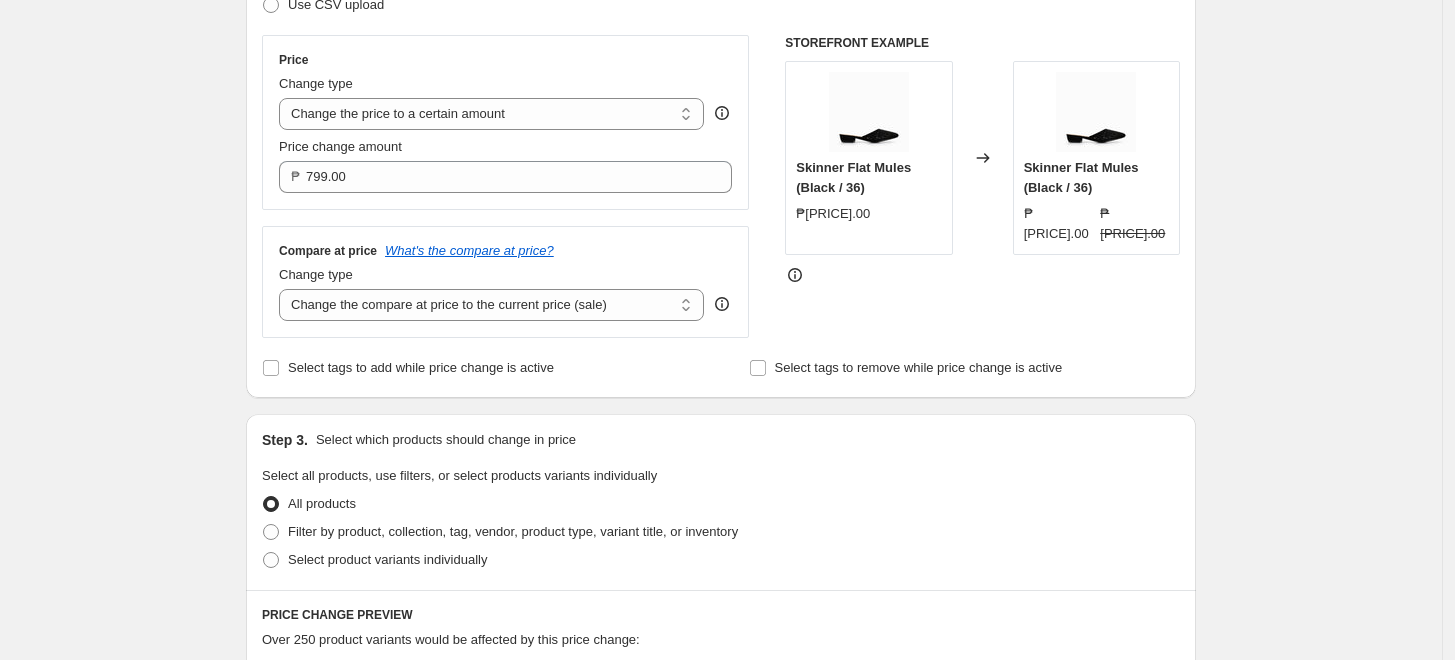click on "Create new price change job. This page is ready Create new price change job Draft Step 1. Optionally give your price change job a title (eg "March 30% off sale on boots") 2025 SHOES FMD at 799 effective 08/06/25 This title is just for internal use, customers won't see it Step 2. Select how the prices should change Use bulk price change rules Set product prices individually Use CSV upload Price Change type Change the price to a certain amount Change the price by a certain amount Change the price by a certain percentage Change the price to the current compare at price (price before sale) Change the price by a certain amount relative to the compare at price Change the price by a certain percentage relative to the compare at price Don't change the price Change the price by a certain percentage relative to the cost per item Change price to certain cost margin Change the price to a certain amount Price change amount ₱ 799.00 Compare at price What's the compare at price? Change type Don't change the compare at price" at bounding box center (721, 573) 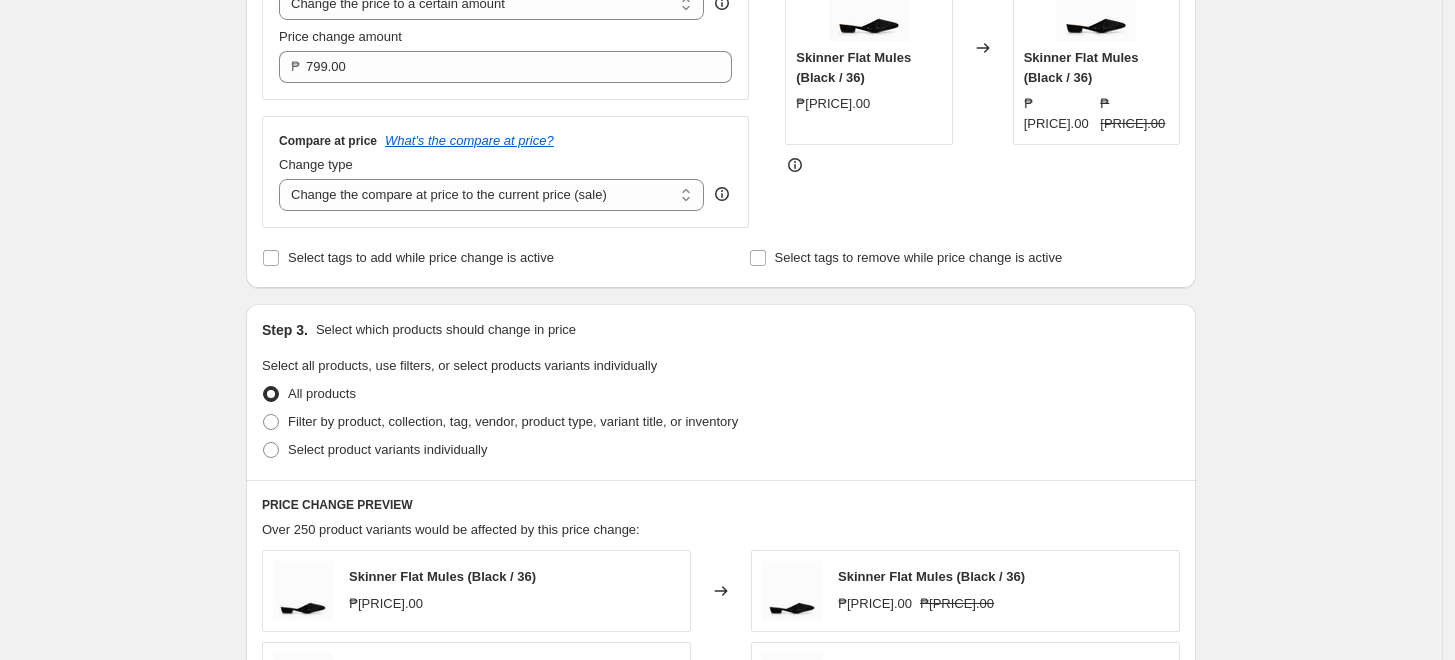 scroll, scrollTop: 444, scrollLeft: 0, axis: vertical 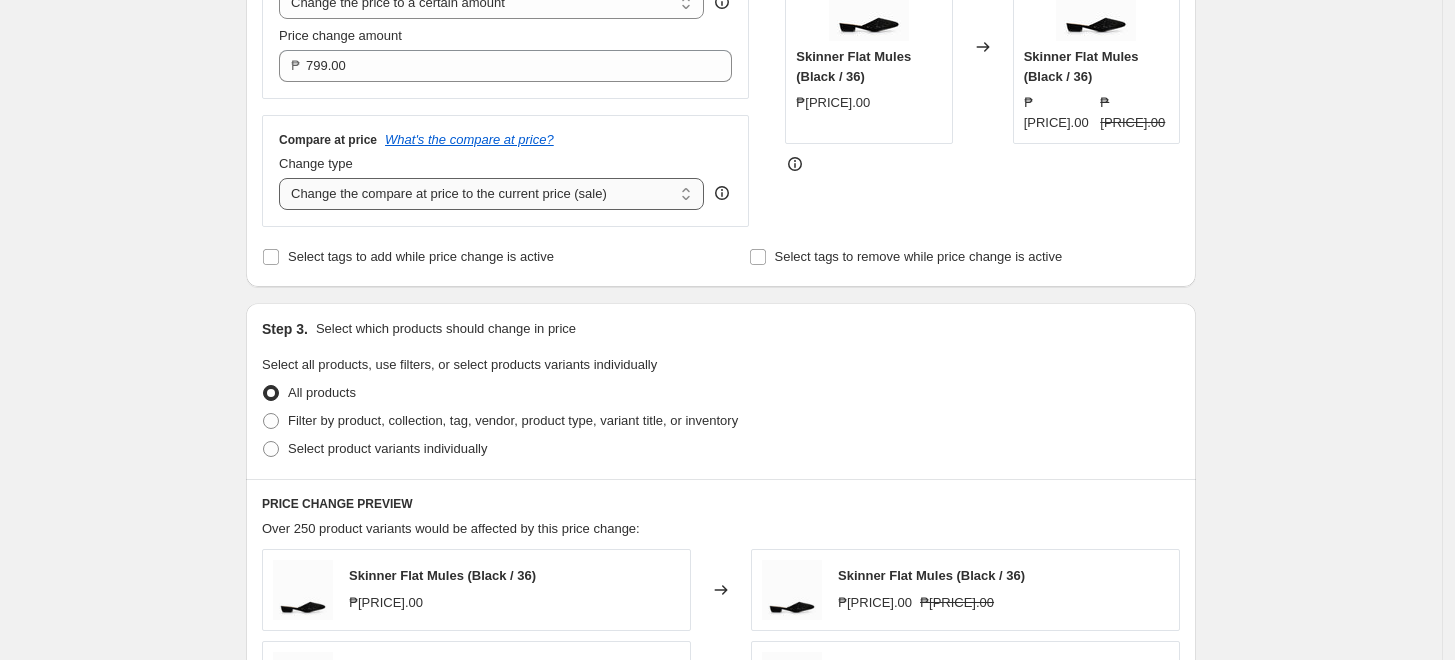 click on "Change the compare at price to the current price (sale) Change the compare at price to a certain amount Change the compare at price by a certain amount Change the compare at price by a certain percentage Change the compare at price by a certain amount relative to the actual price Change the compare at price by a certain percentage relative to the actual price Don't change the compare at price Remove the compare at price" at bounding box center (491, 194) 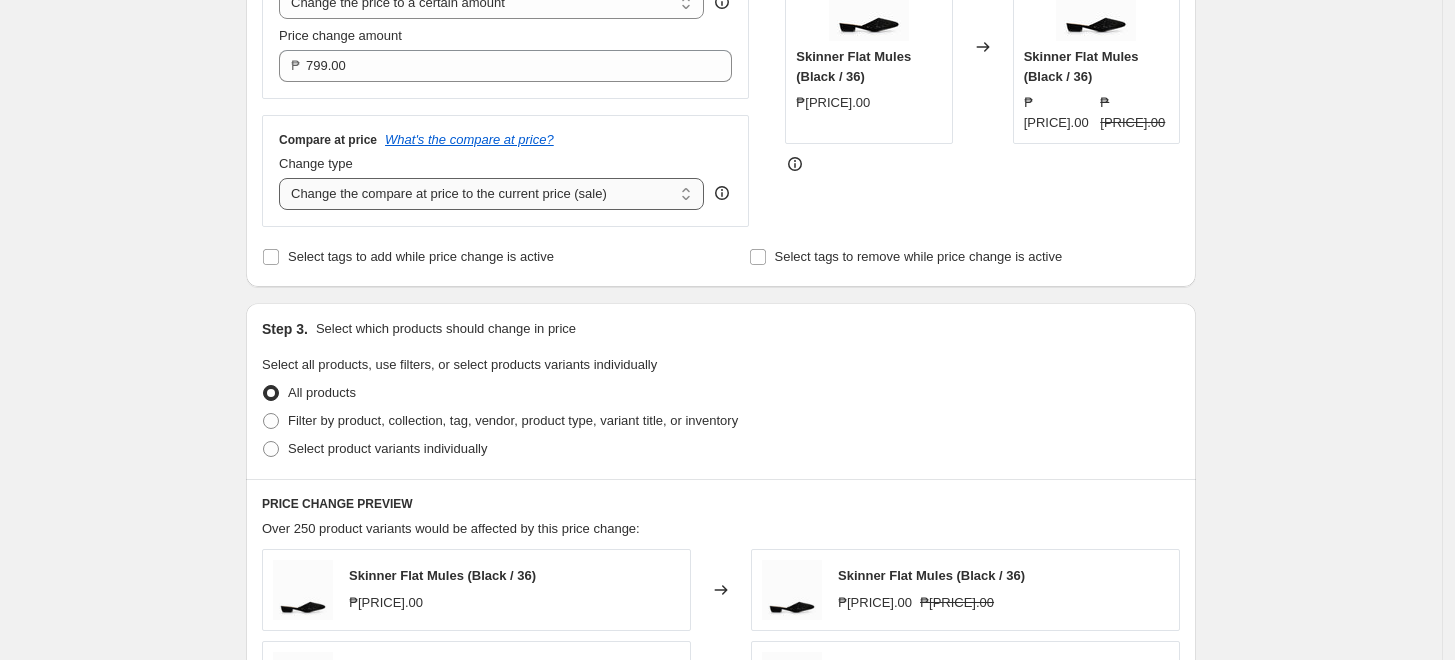 select on "no_change" 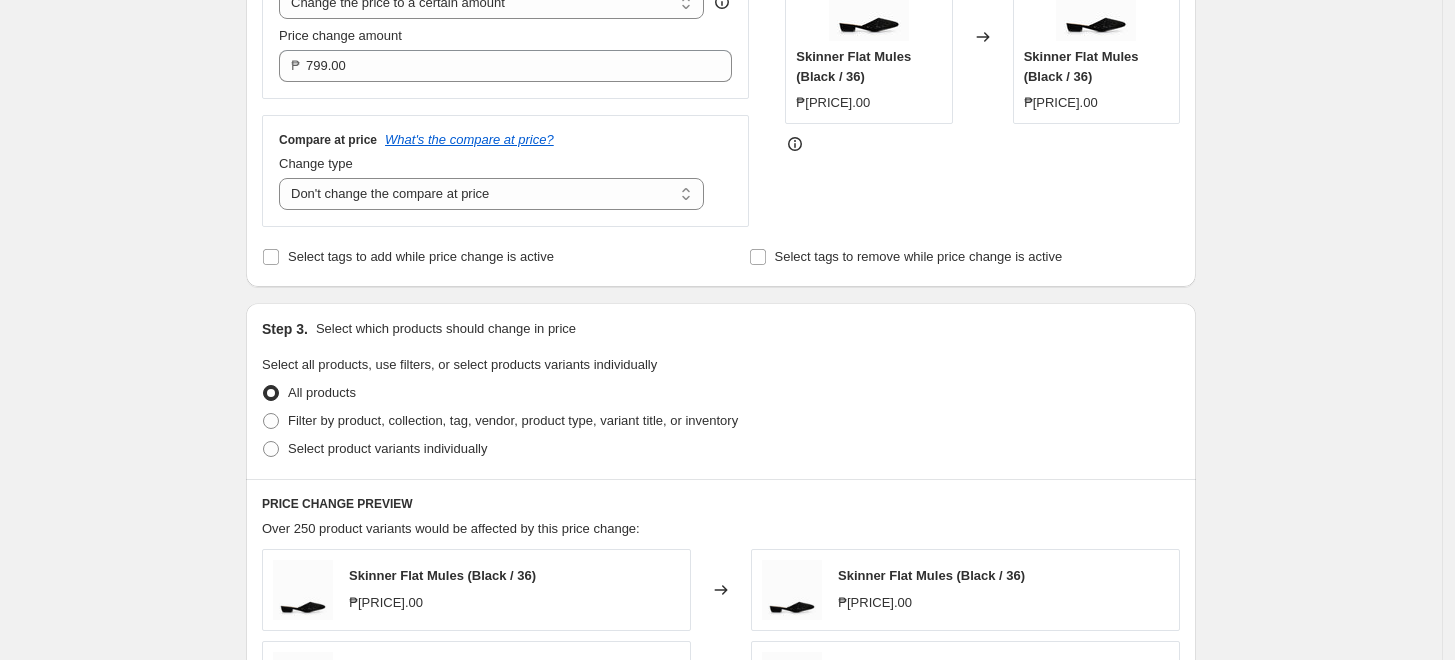click on "Create new price change job. This page is ready Create new price change job Draft Step 1. Optionally give your price change job a title (eg "March 30% off sale on boots") 2025 SHOES FMD at 799 effective 08/06/25 This title is just for internal use, customers won't see it Step 2. Select how the prices should change Use bulk price change rules Set product prices individually Use CSV upload Price Change type Change the price to a certain amount Change the price by a certain amount Change the price by a certain percentage Change the price to the current compare at price (price before sale) Change the price by a certain amount relative to the compare at price Change the price by a certain percentage relative to the compare at price Don't change the price Change the price by a certain percentage relative to the cost per item Change price to certain cost margin Change the price to a certain amount Price change amount ₱ 799.00 Compare at price What's the compare at price? Change type Don't change the compare at price" at bounding box center (721, 462) 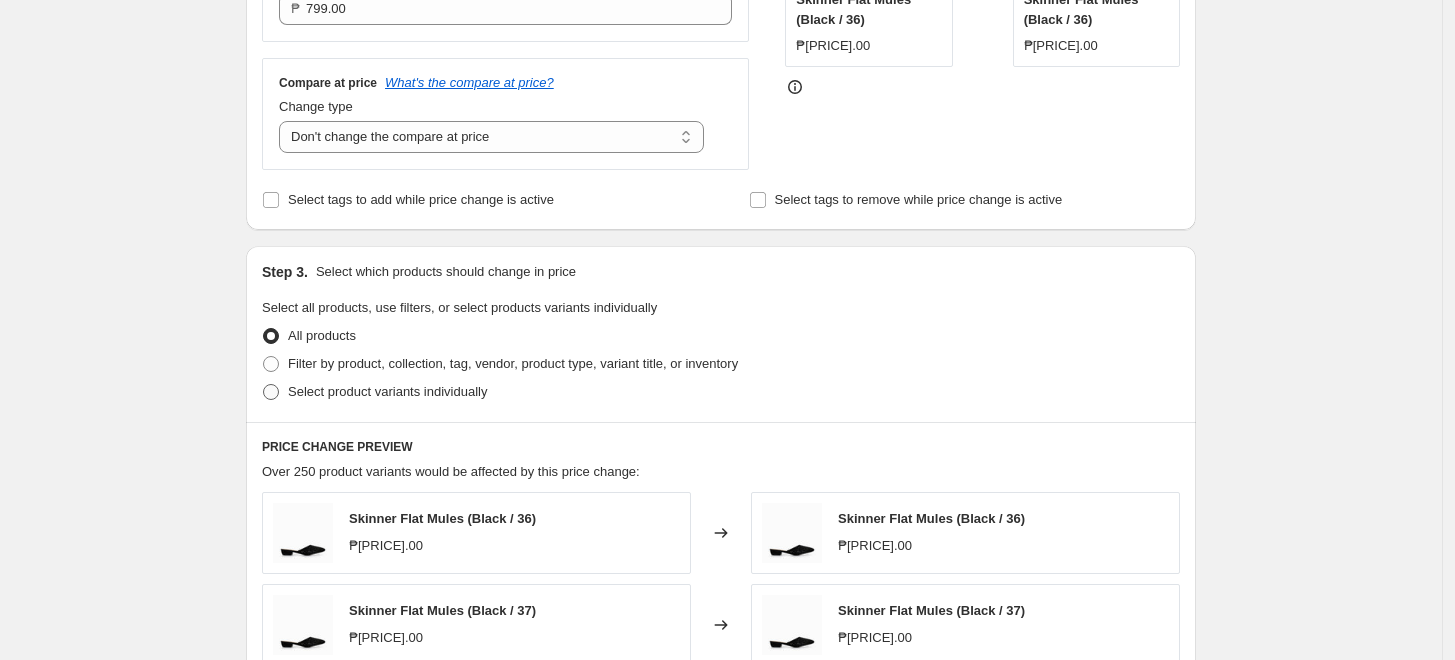 scroll, scrollTop: 555, scrollLeft: 0, axis: vertical 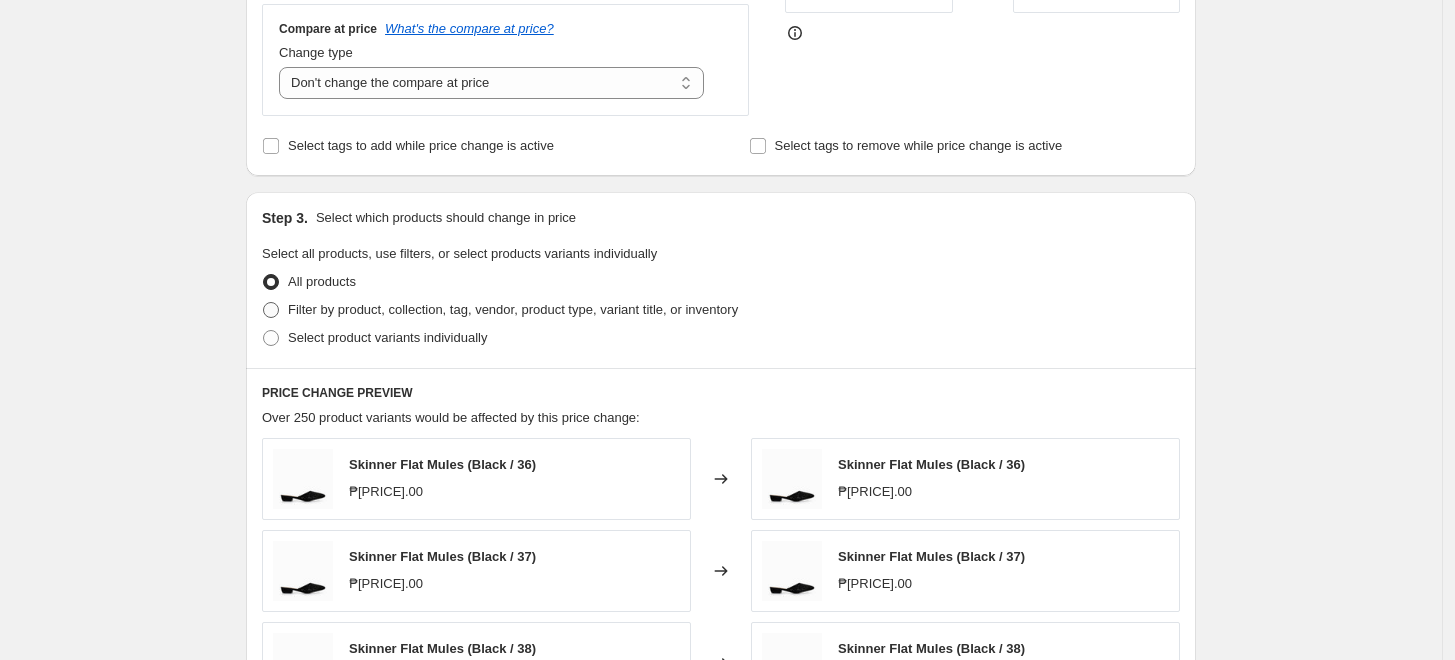 click on "Filter by product, collection, tag, vendor, product type, variant title, or inventory" at bounding box center (513, 309) 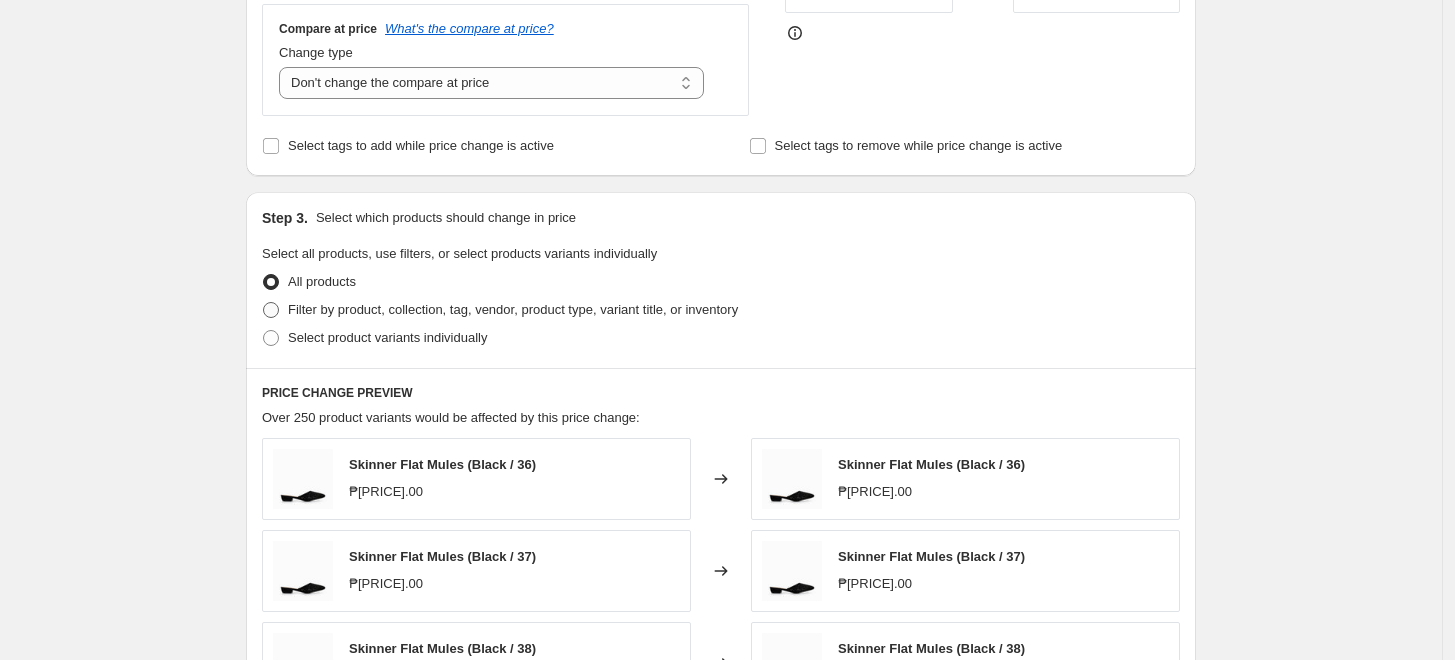 radio on "true" 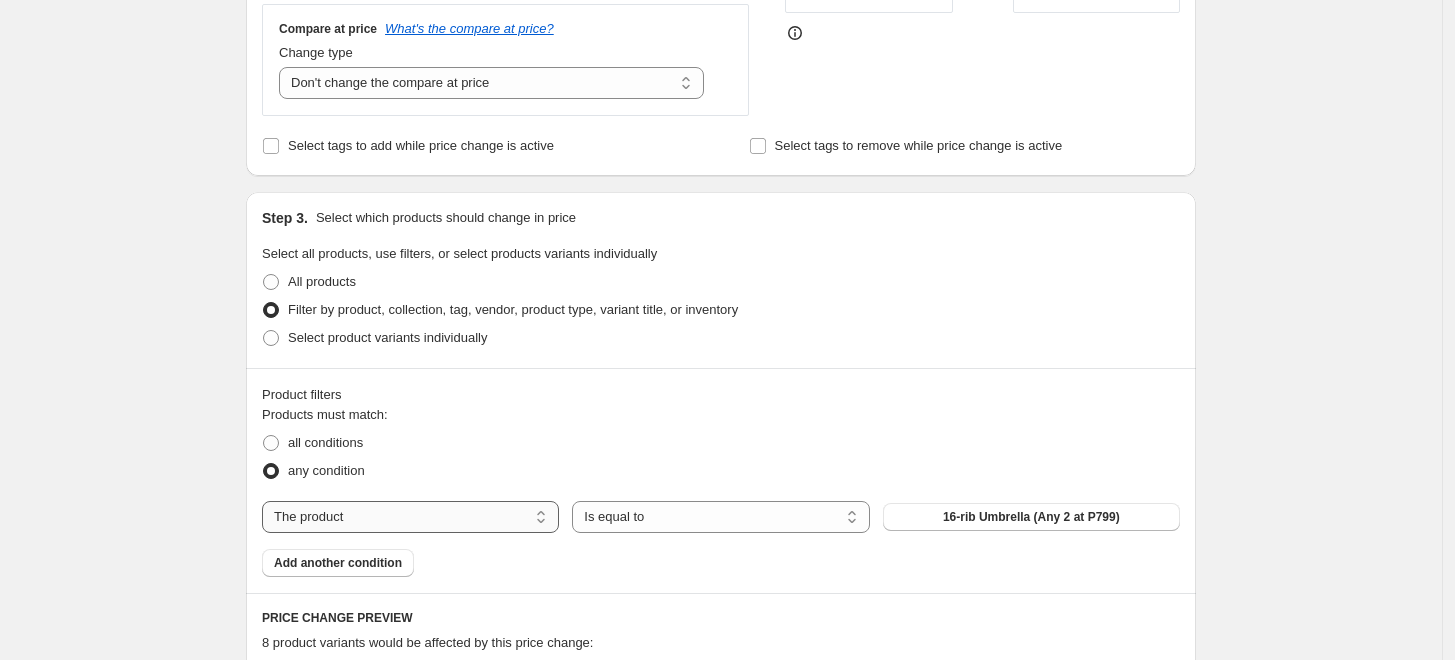 click on "The product The product's collection The product's tag The product's vendor The product's type The product's status The variant's title Inventory quantity" at bounding box center [410, 517] 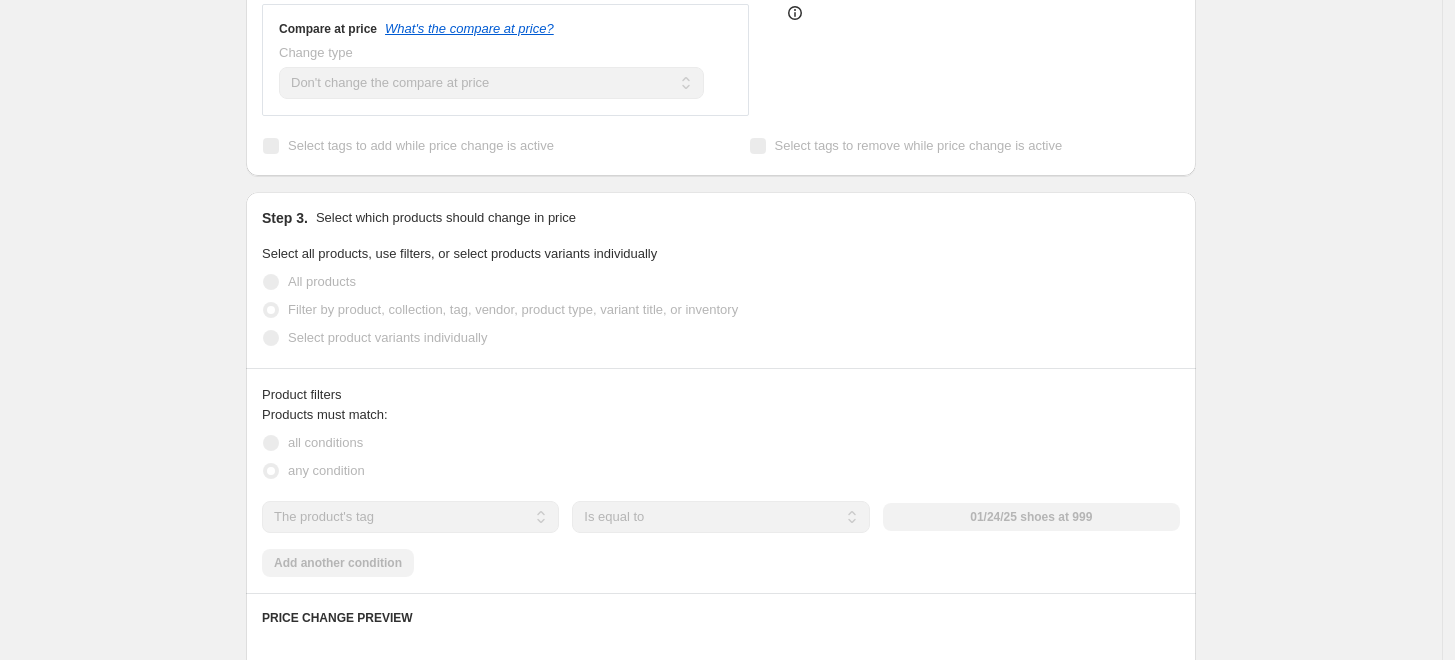 click on "01/24/25 shoes at 999" at bounding box center (1031, 517) 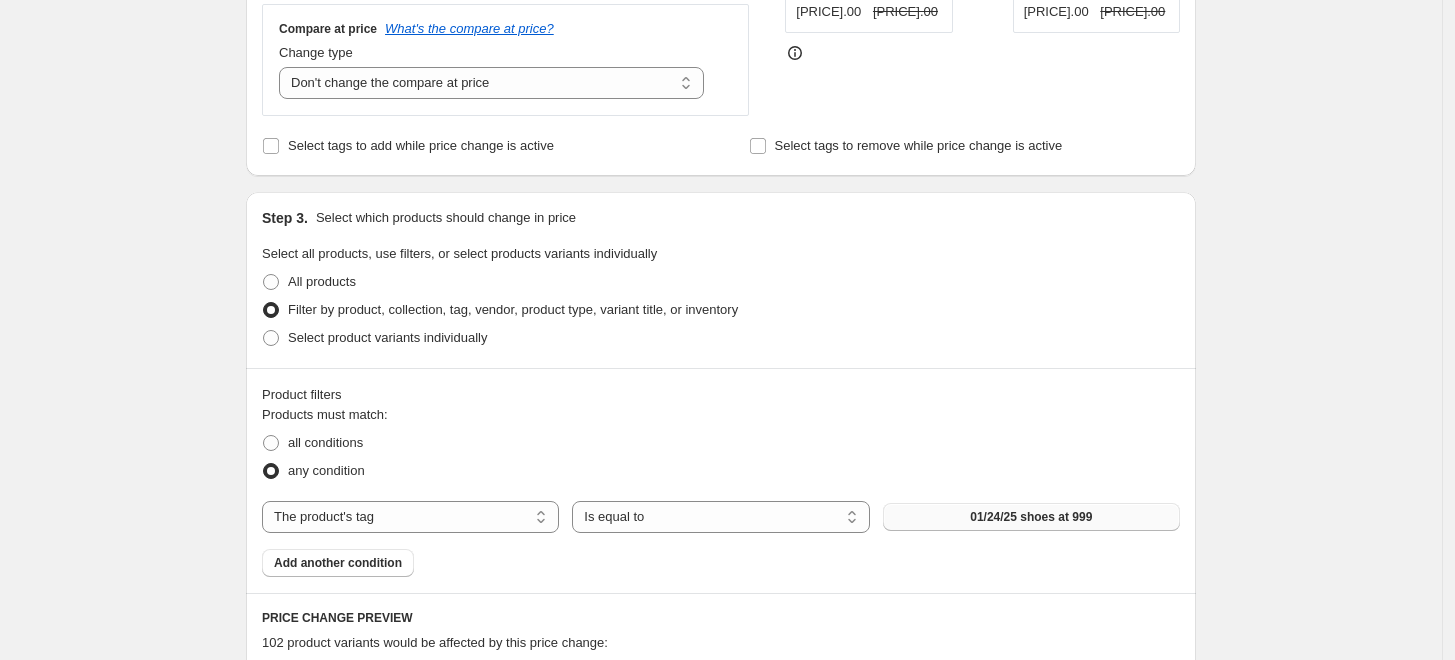 click on "01/24/25 shoes at 999" at bounding box center (1031, 517) 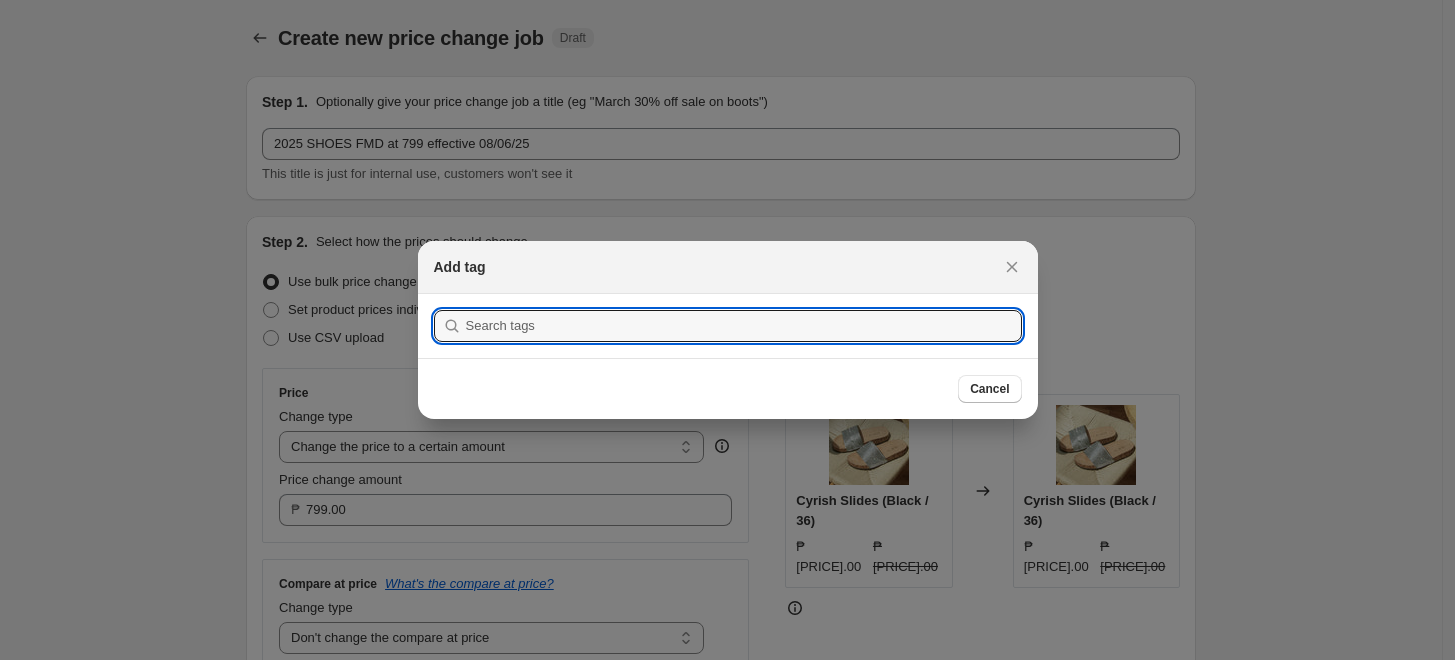 scroll, scrollTop: 0, scrollLeft: 0, axis: both 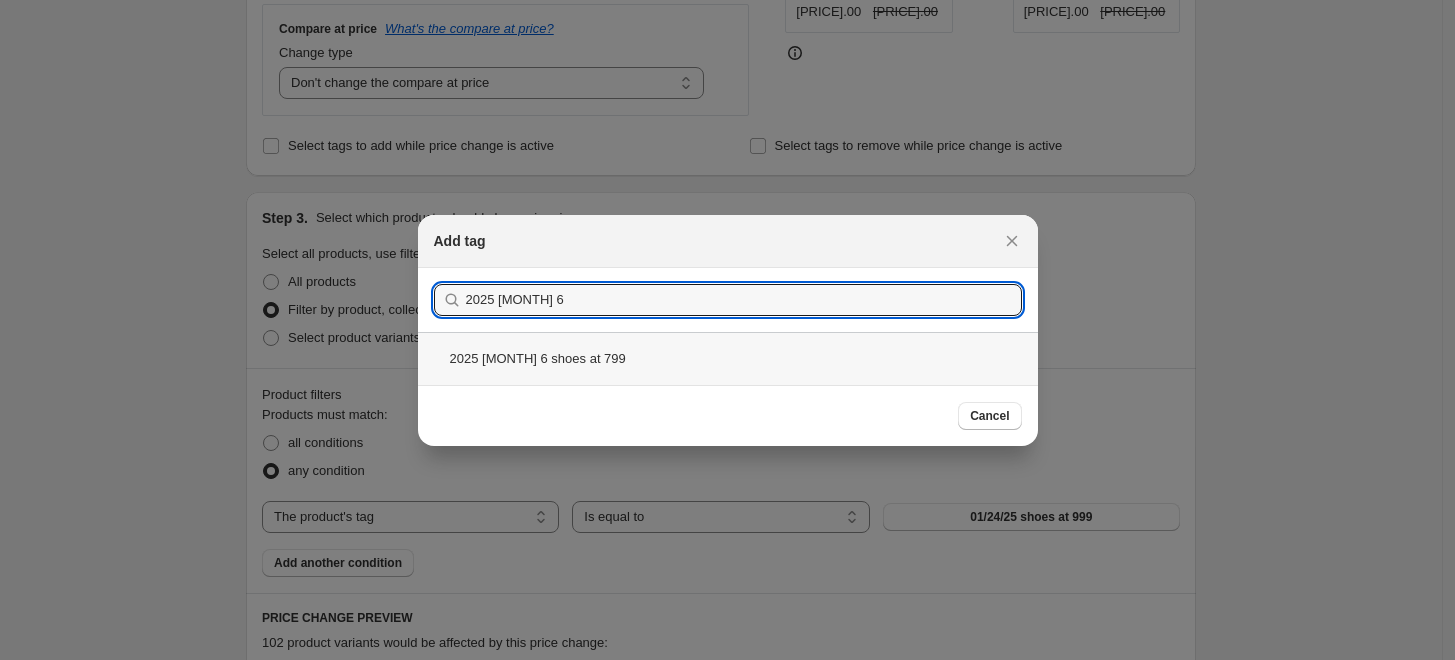 type on "2025 [MONTH] 6" 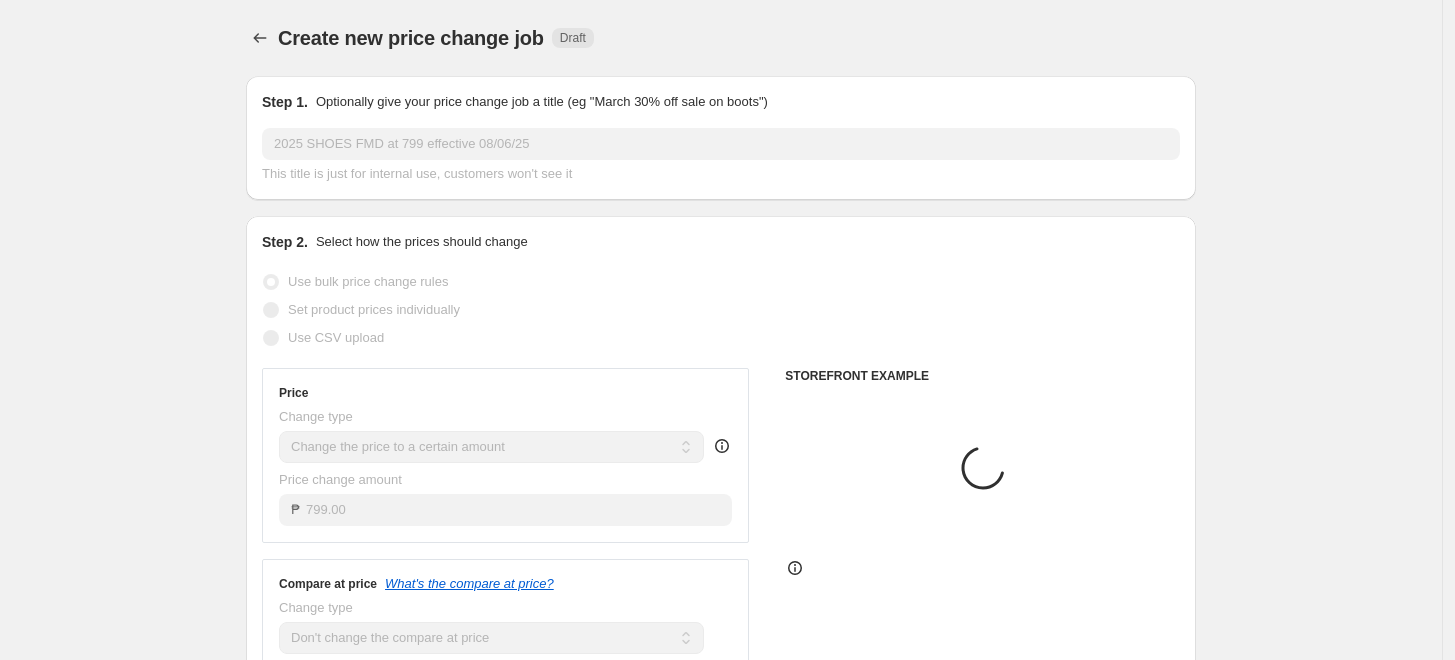 scroll, scrollTop: 555, scrollLeft: 0, axis: vertical 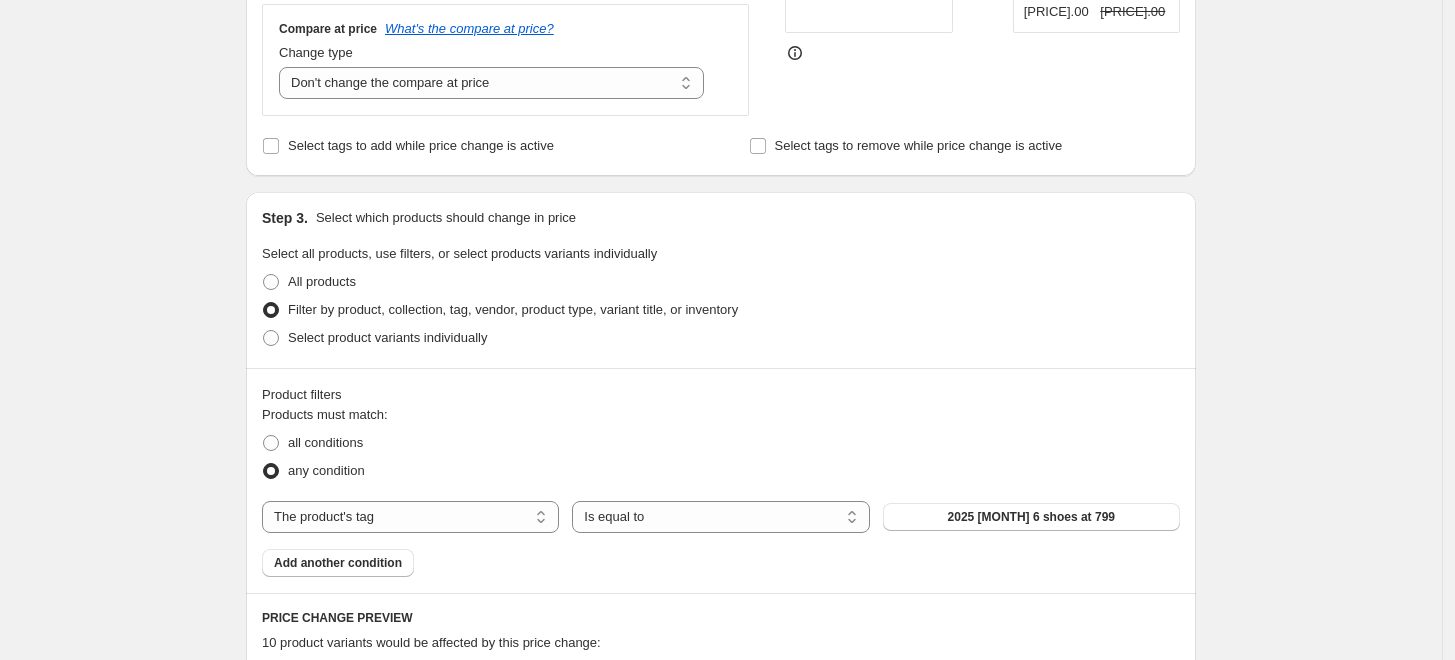 click on "Create new price change job. This page is ready Create new price change job Draft Step 1. Optionally give your price change job a title (eg "March 30% off sale on boots") 2025 SHOES FMD at 799 effective 08/06/25 This title is just for internal use, customers won't see it Step 2. Select how the prices should change Use bulk price change rules Set product prices individually Use CSV upload Price Change type Change the price to a certain amount Change the price by a certain amount Change the price by a certain percentage Change the price to the current compare at price (price before sale) Change the price by a certain amount relative to the compare at price Change the price by a certain percentage relative to the compare at price Don't change the price Change the price by a certain percentage relative to the cost per item Change price to certain cost margin Change the price to a certain amount Price change amount ₱ 799.00 Compare at price What's the compare at price? Change type Don't change the compare at price" at bounding box center [721, 464] 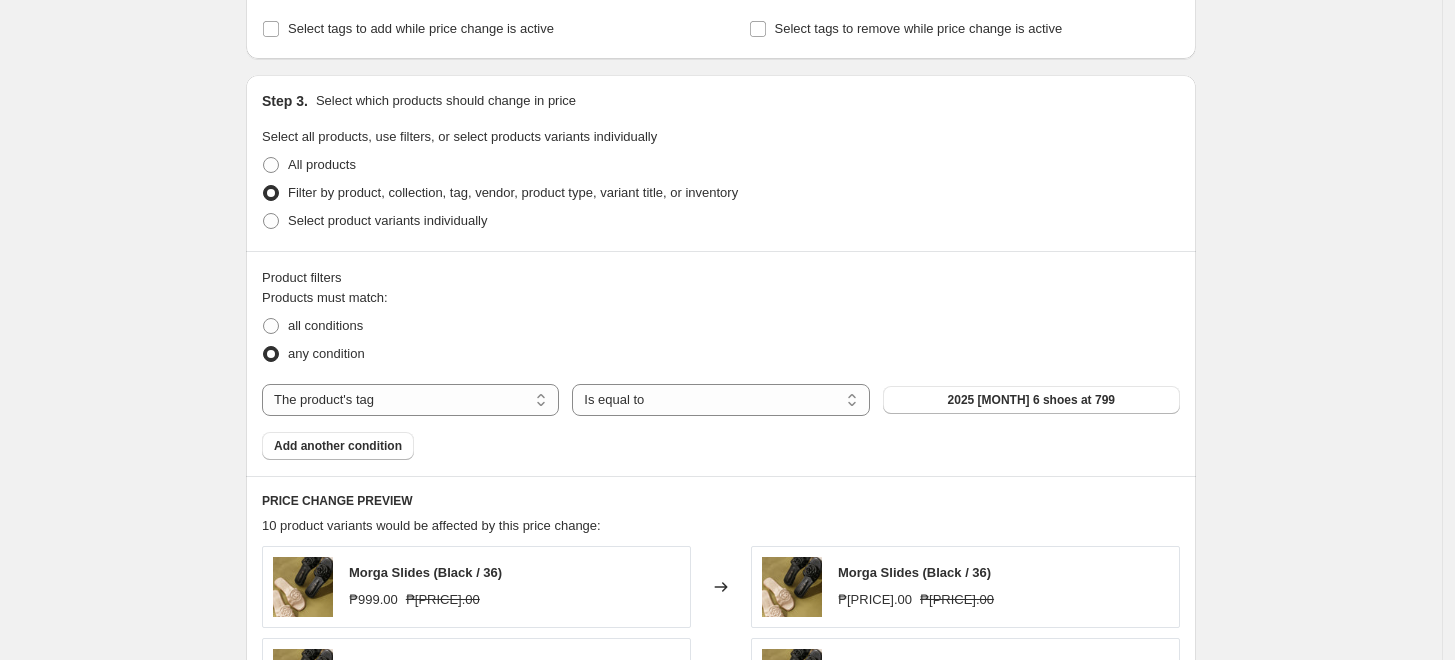 scroll, scrollTop: 1111, scrollLeft: 0, axis: vertical 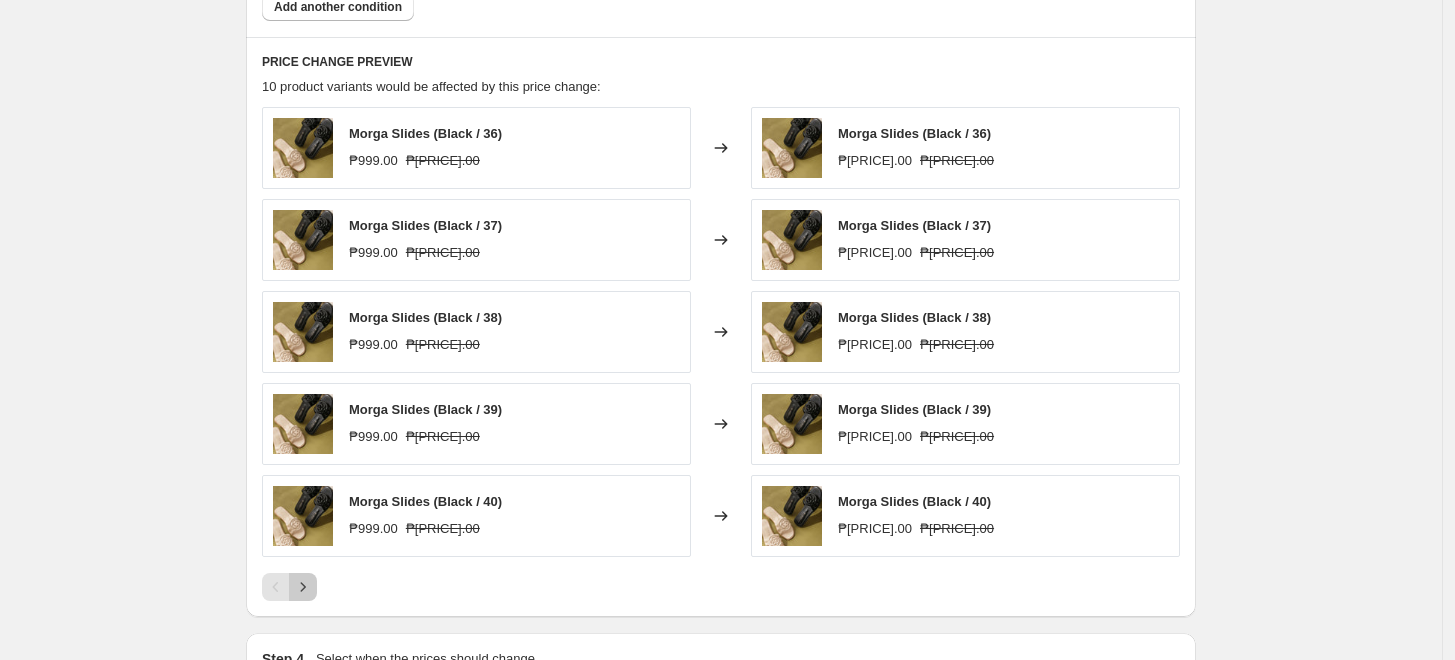 click 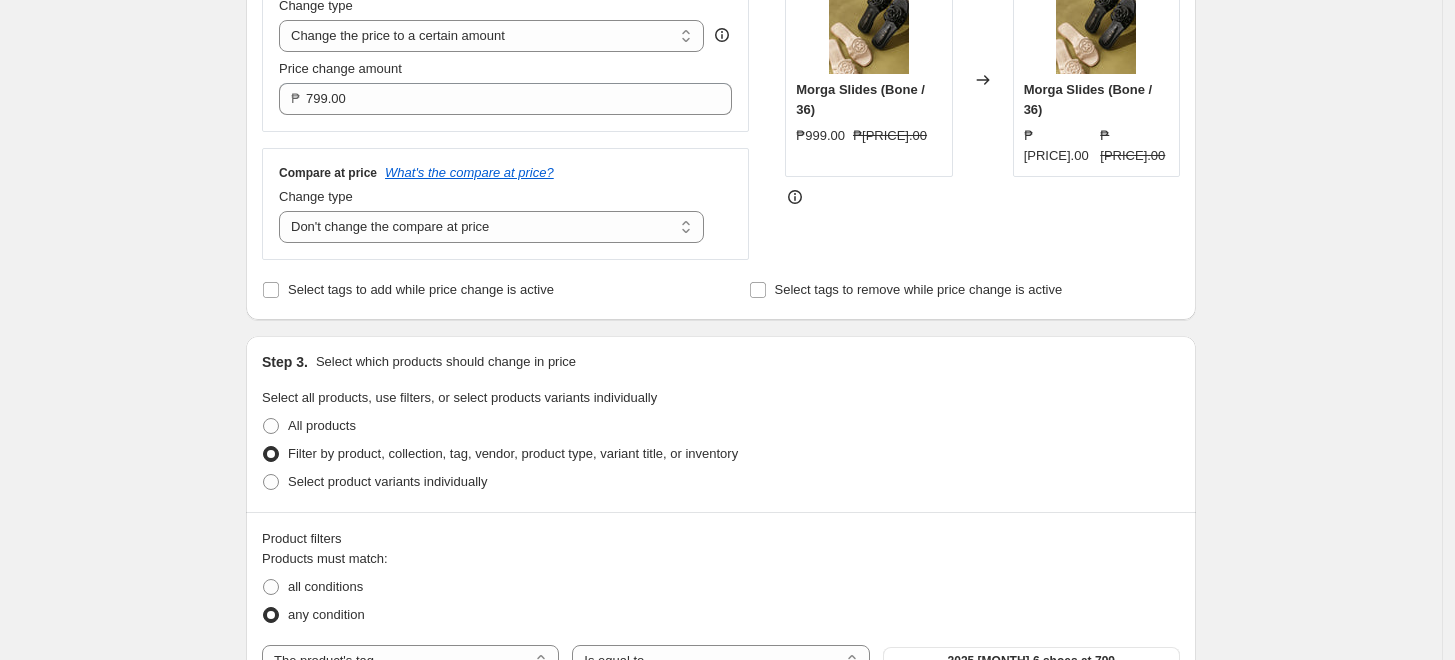 scroll, scrollTop: 444, scrollLeft: 0, axis: vertical 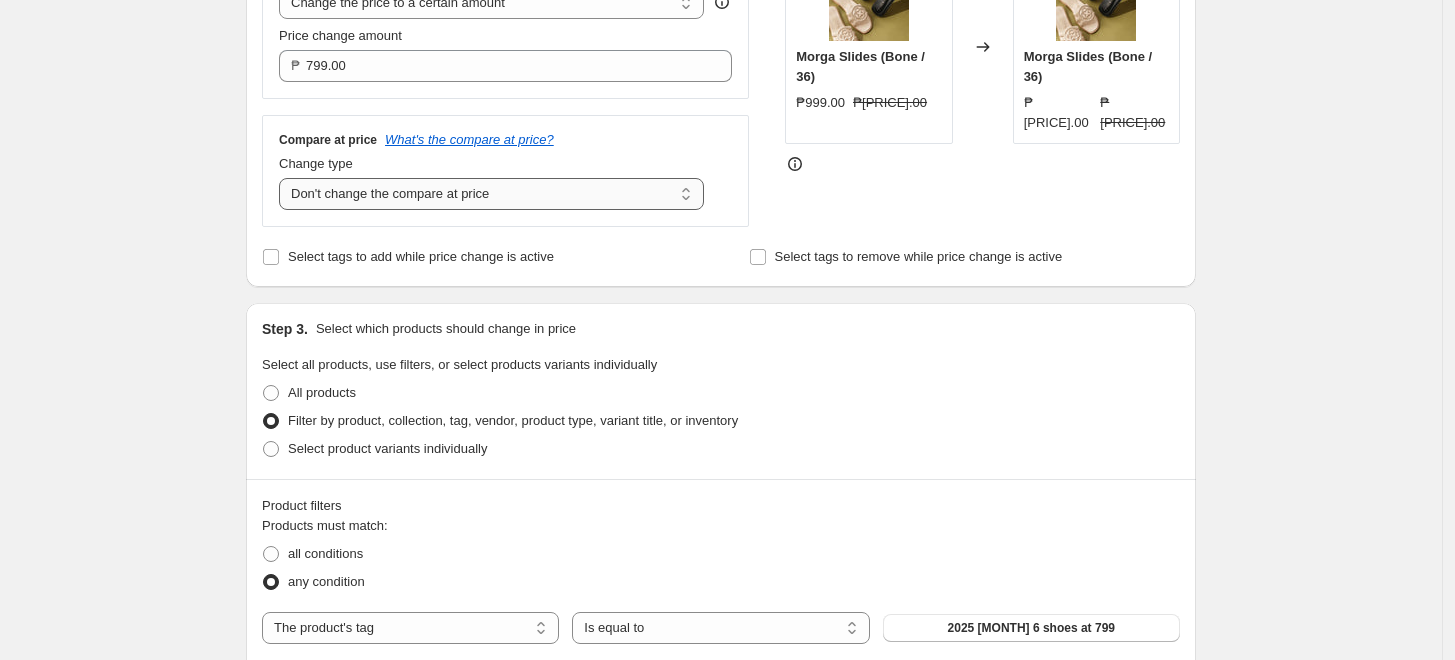click on "Change the compare at price to the current price (sale) Change the compare at price to a certain amount Change the compare at price by a certain amount Change the compare at price by a certain percentage Change the compare at price by a certain amount relative to the actual price Change the compare at price by a certain percentage relative to the actual price Don't change the compare at price Remove the compare at price" at bounding box center (491, 194) 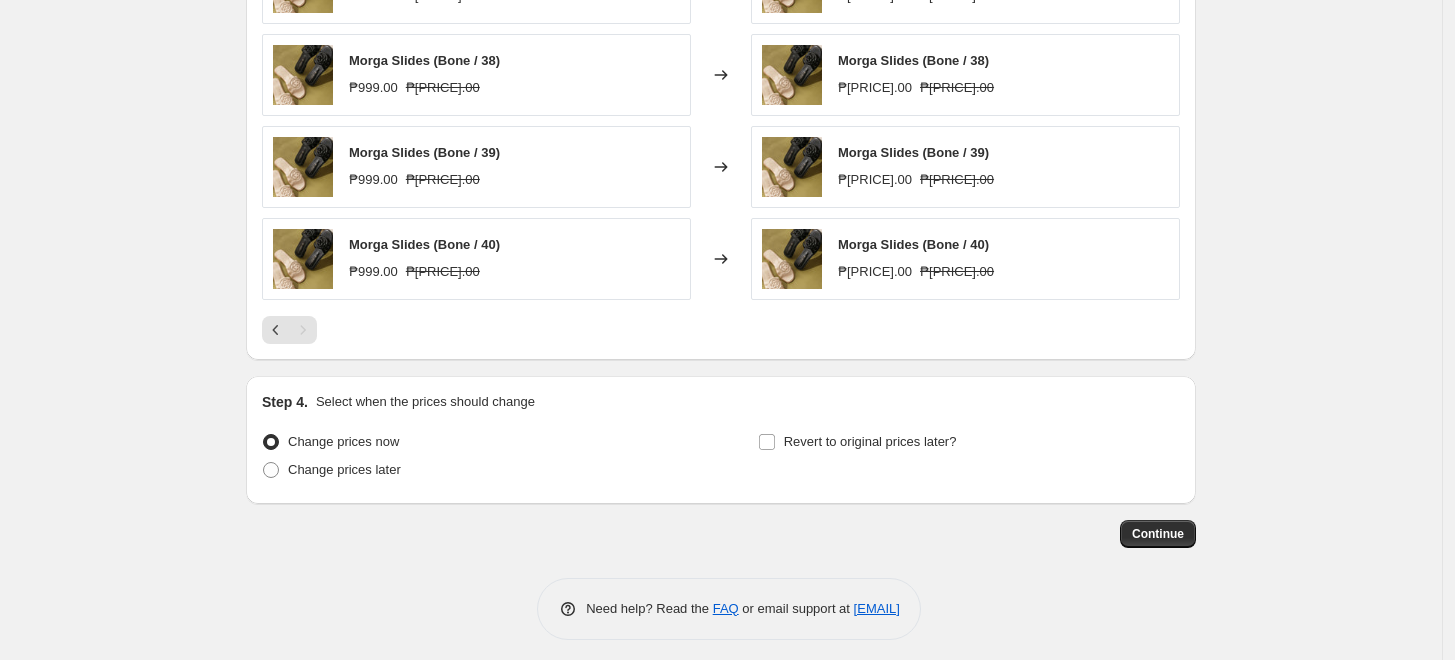 scroll, scrollTop: 1376, scrollLeft: 0, axis: vertical 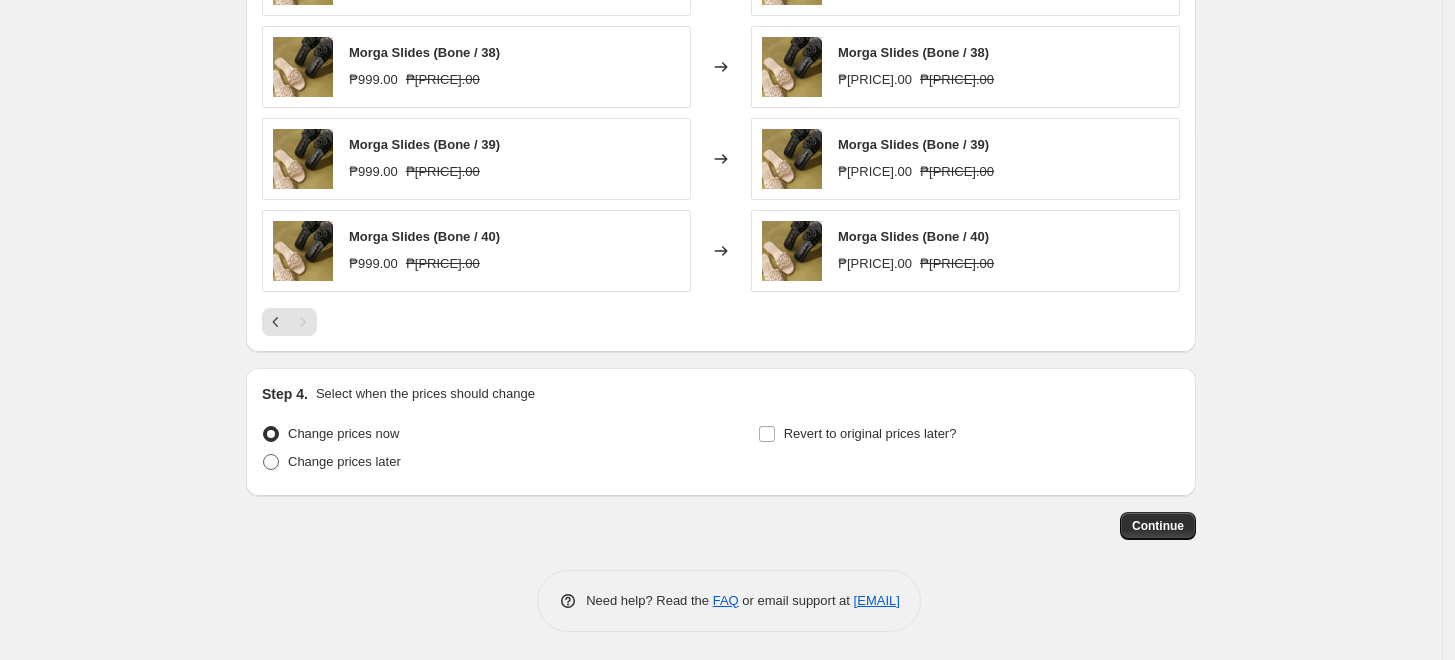 click on "Change prices later" at bounding box center [344, 461] 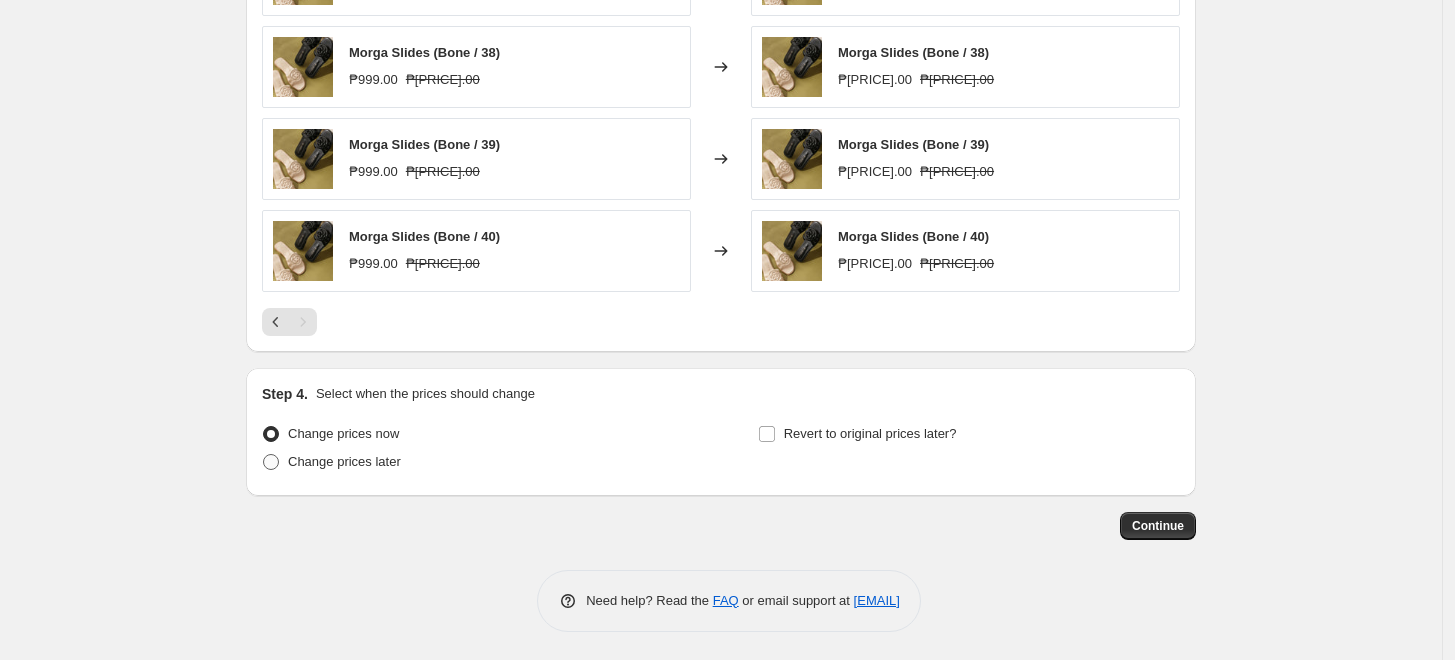 radio on "true" 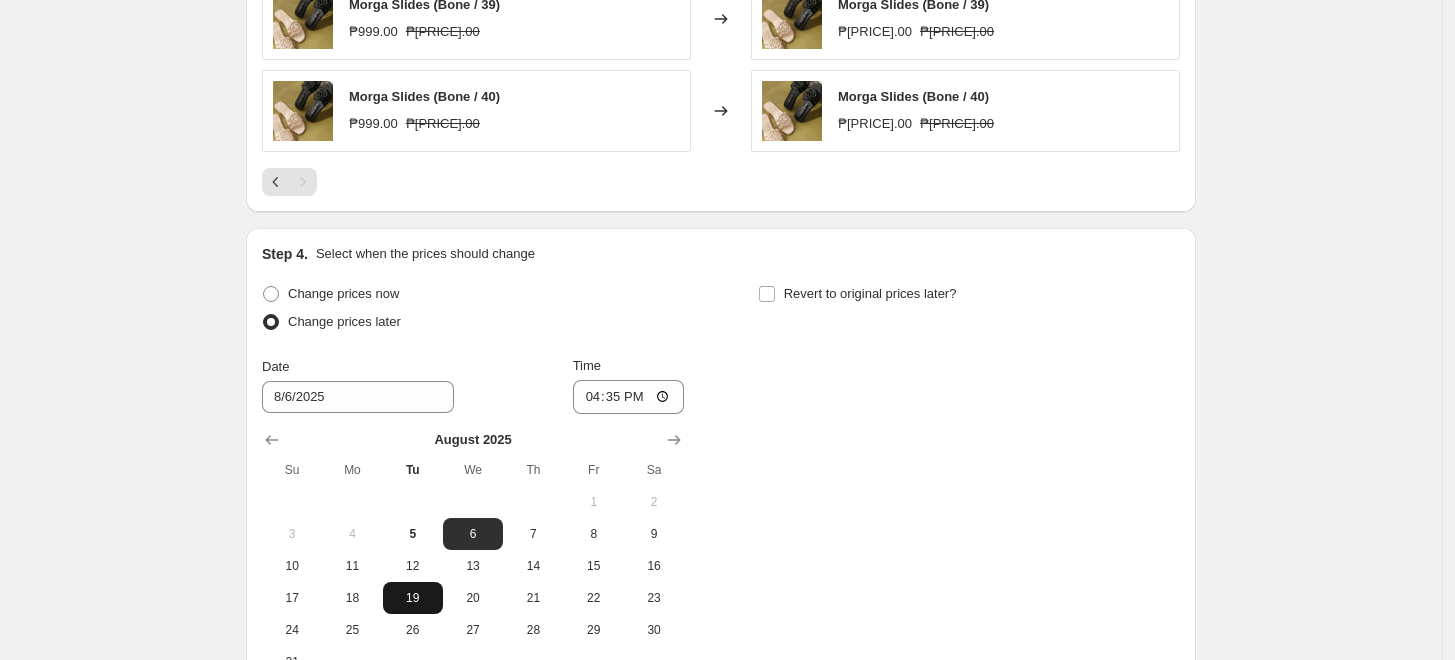 scroll, scrollTop: 1599, scrollLeft: 0, axis: vertical 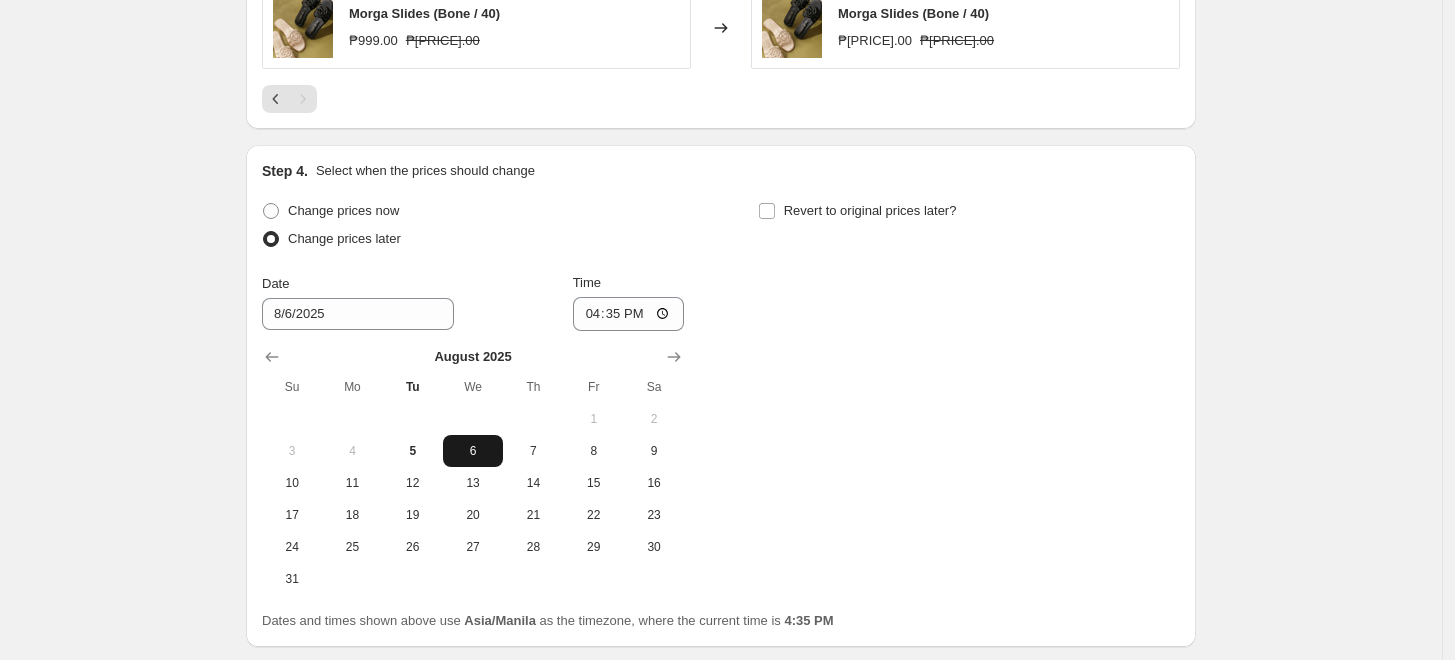 click on "6" at bounding box center (473, 451) 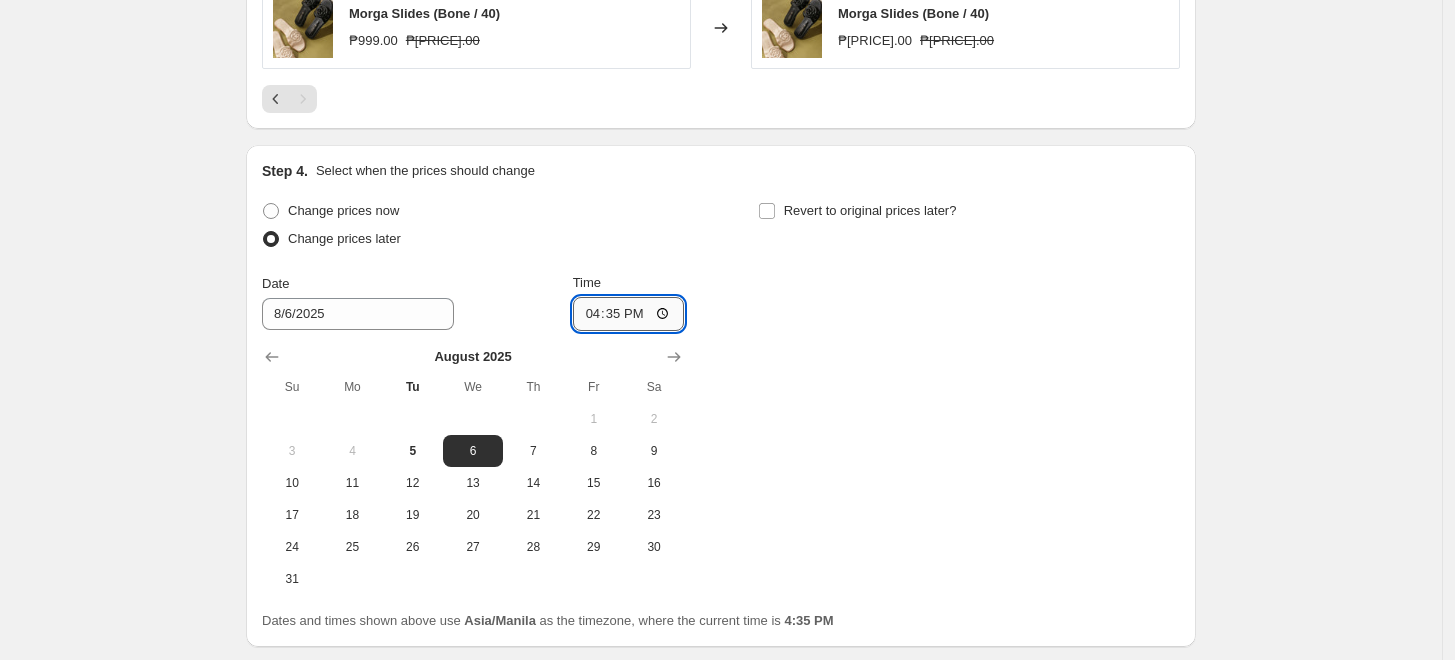 click on "16:35" at bounding box center (629, 314) 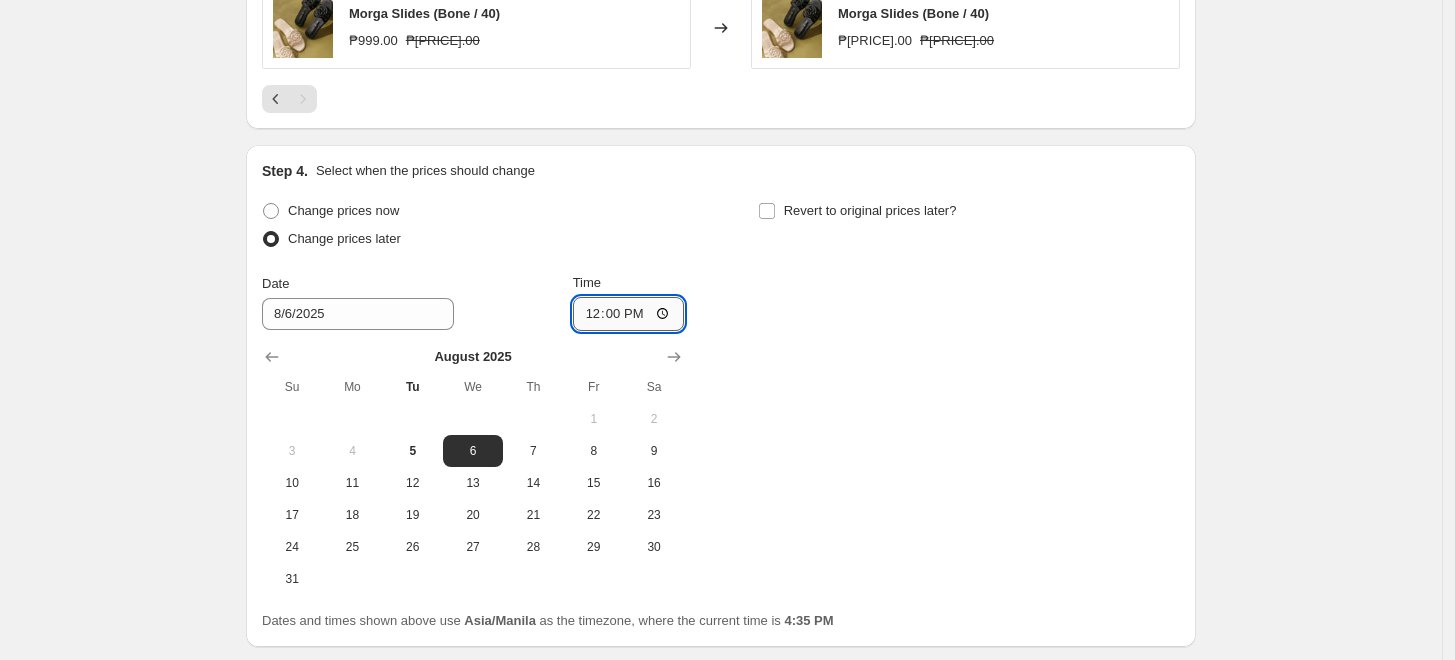 type on "00:00" 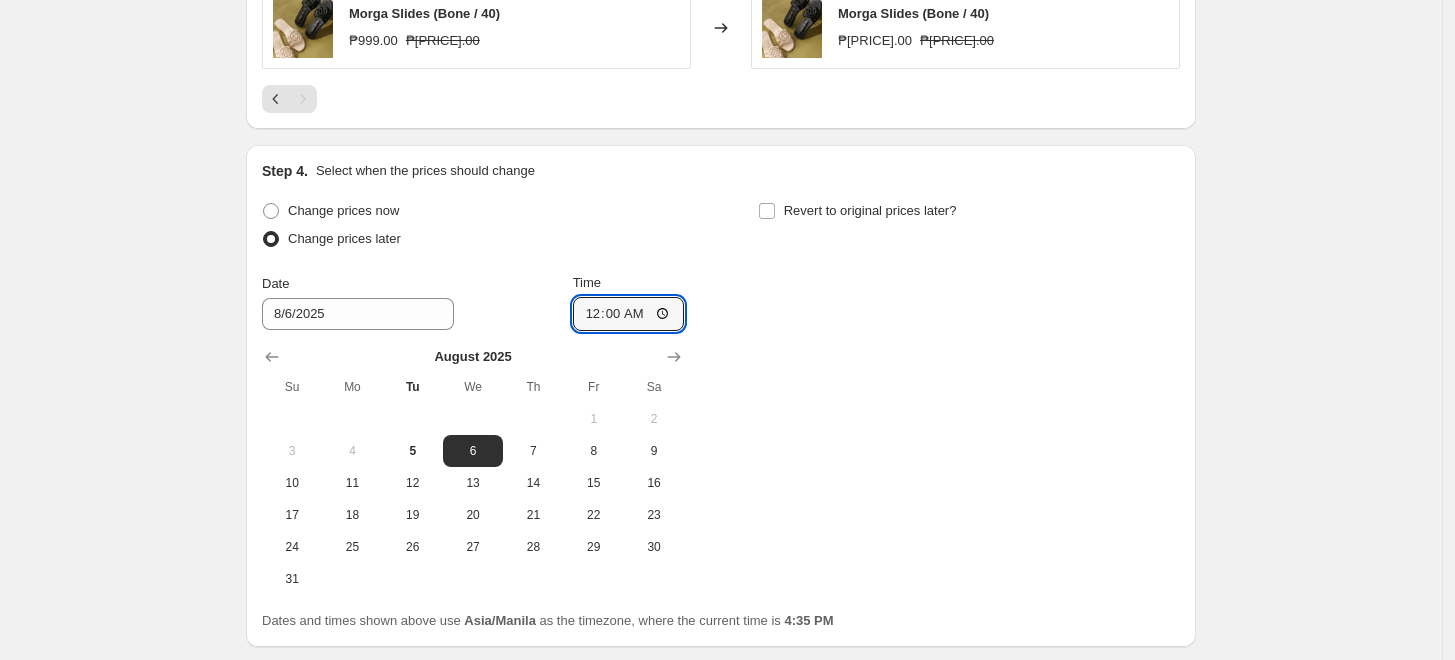 click on "Change prices now Change prices later Date 8/6/2025 Time 00:00 August   2025 Su Mo Tu We Th Fr Sa 1 2 3 4 5 6 7 8 9 10 11 12 13 14 15 16 17 18 19 20 21 22 23 24 25 26 27 28 29 30 31 Revert to original prices later?" at bounding box center [721, 396] 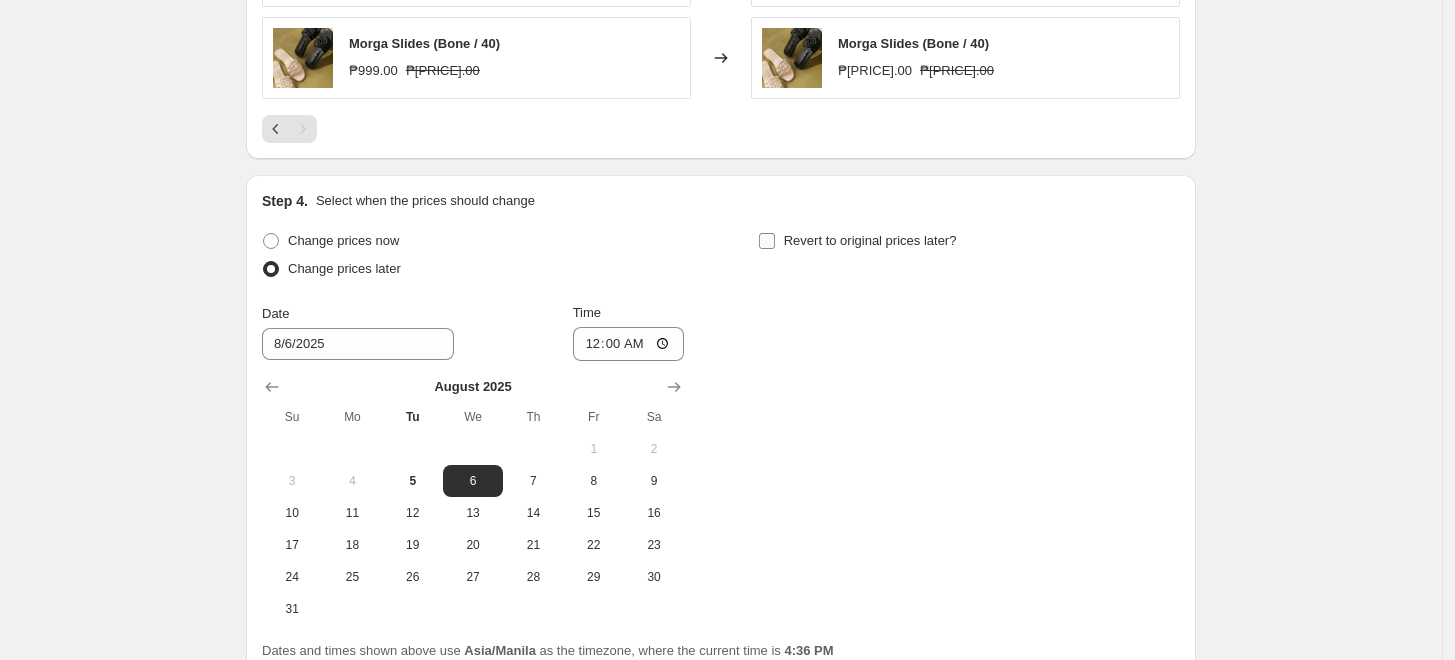 scroll, scrollTop: 1751, scrollLeft: 0, axis: vertical 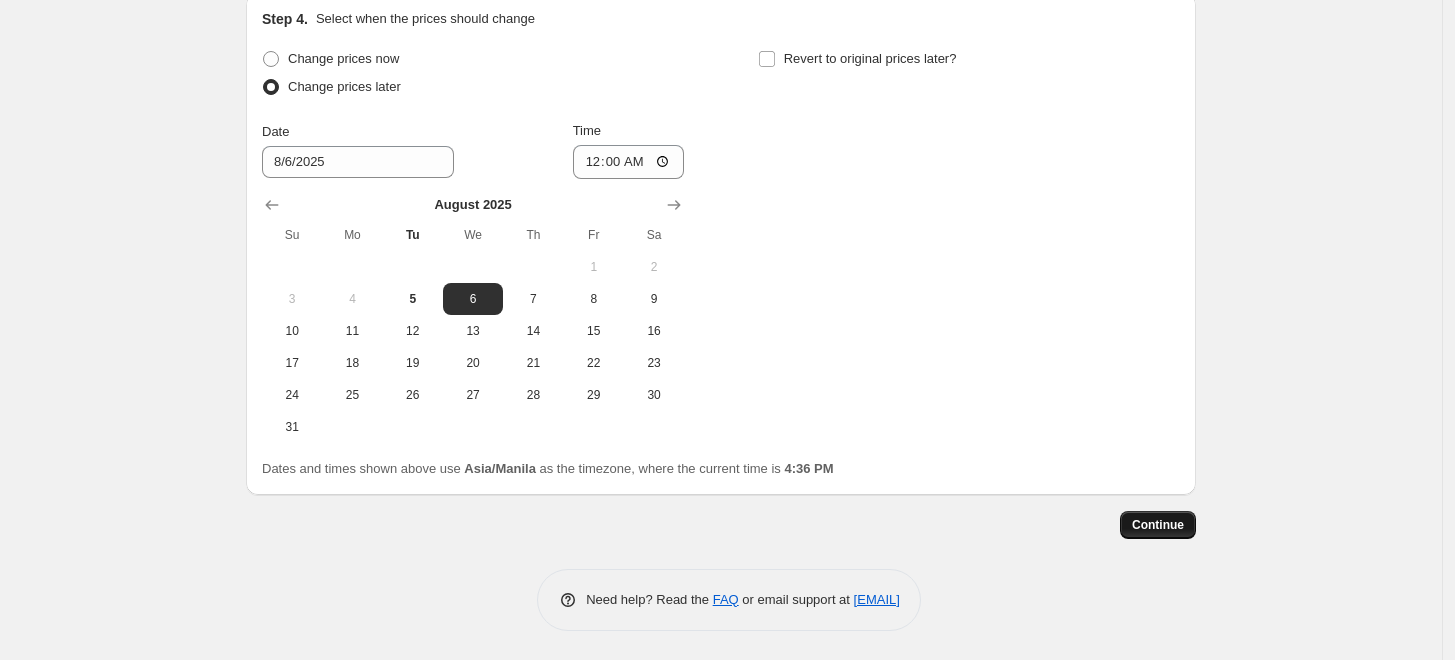 click on "Continue" at bounding box center (1158, 525) 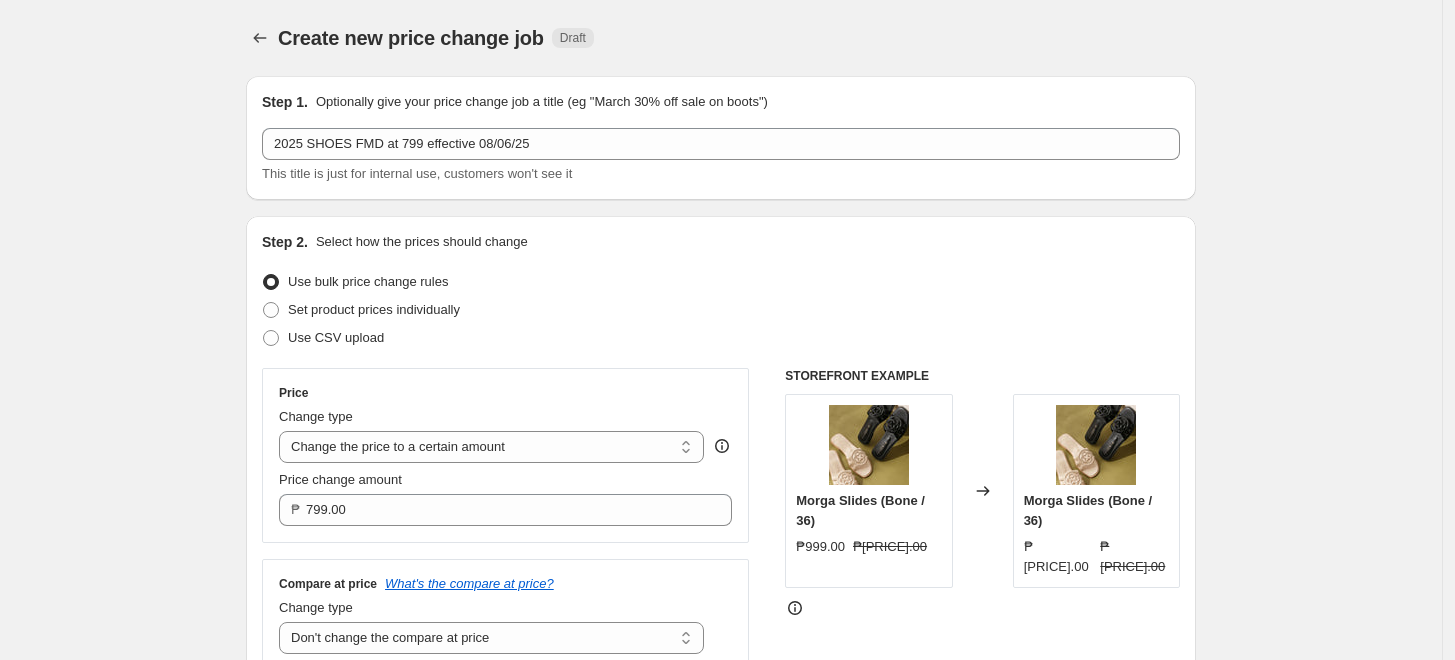 scroll, scrollTop: 1751, scrollLeft: 0, axis: vertical 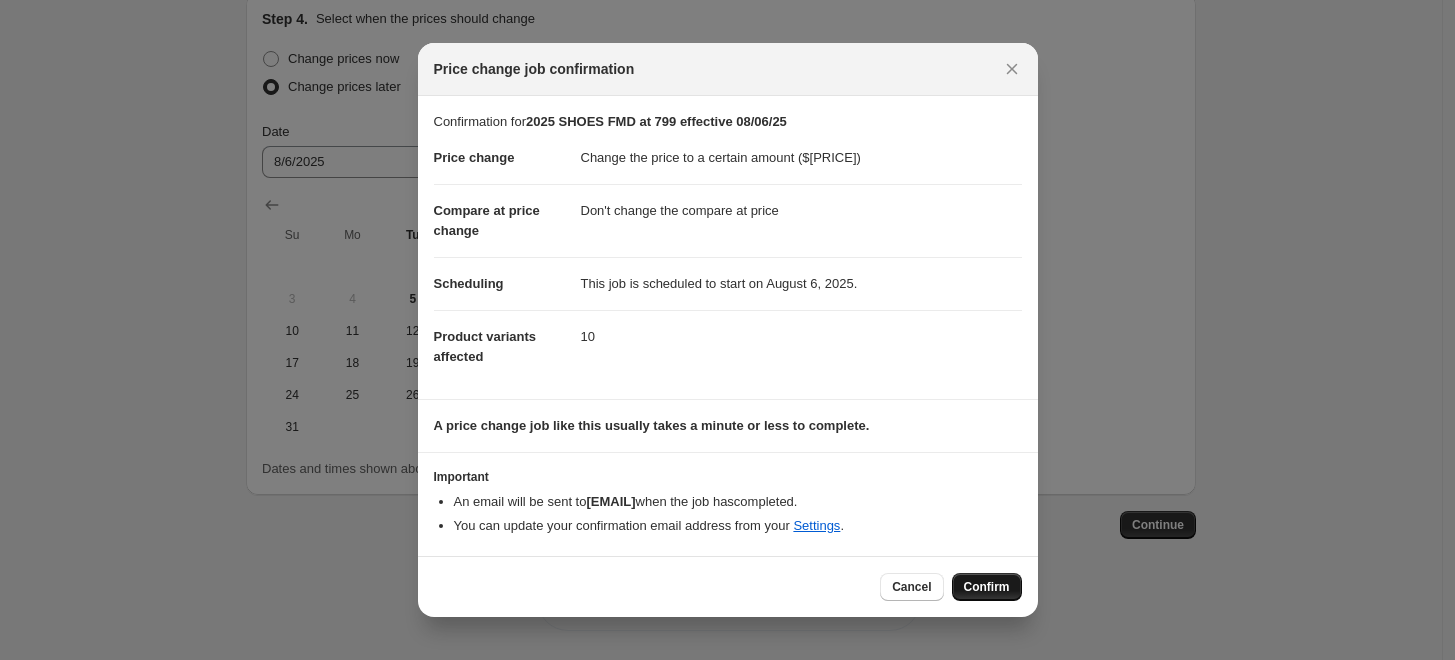 click on "Confirm" at bounding box center [987, 587] 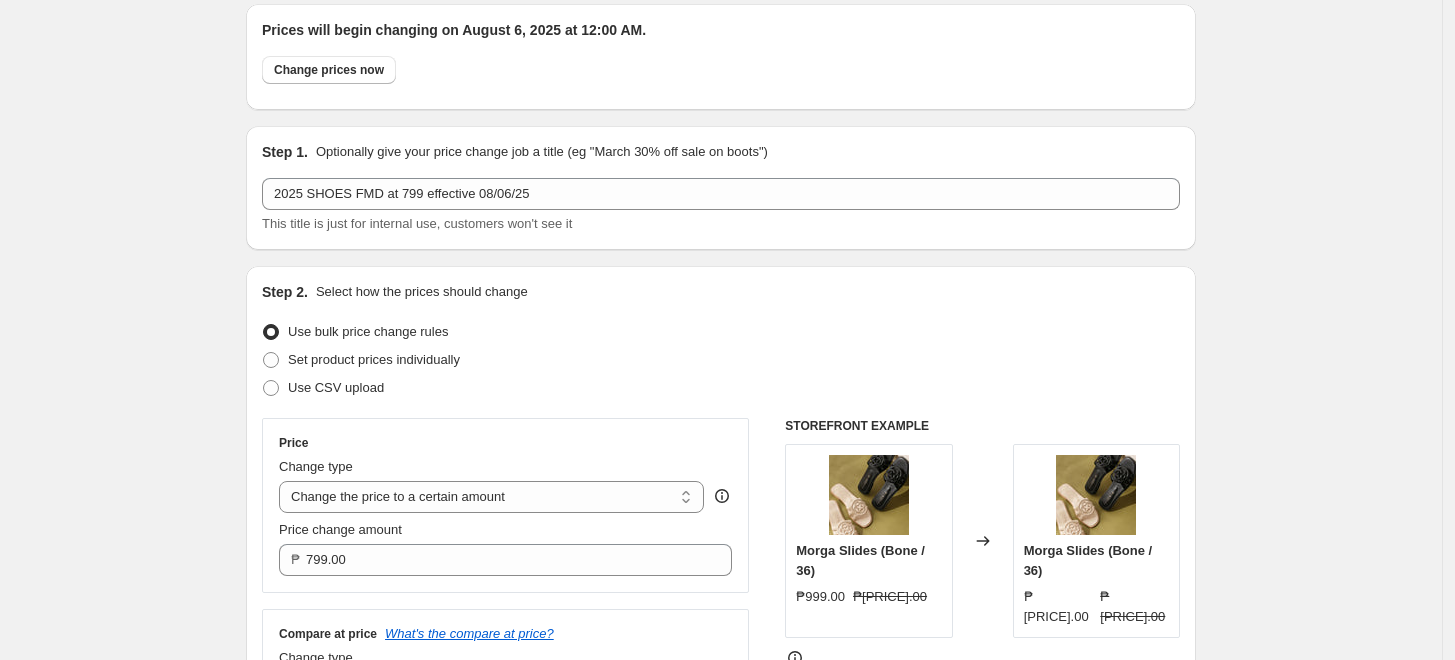 scroll, scrollTop: 0, scrollLeft: 0, axis: both 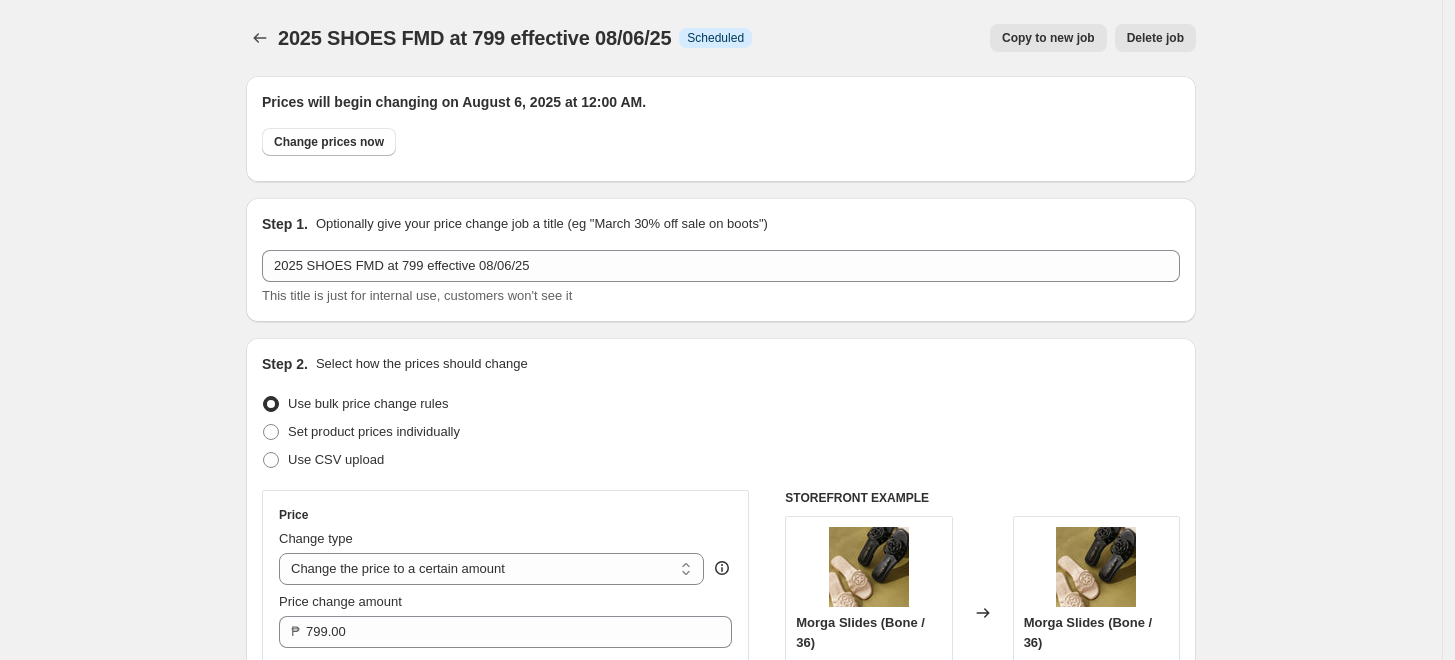 click on "2025 SHOES FMD at 799 effective 08/06/25. This page is ready 2025 SHOES FMD at 799 effective 08/06/25 Info Scheduled Copy to new job Delete job More actions Copy to new job Delete job Prices will begin changing on August 6, 2025 at 12:00 AM. Change prices now Step 1. Optionally give your price change job a title (eg "March 30% off sale on boots") 2025 SHOES FMD at 799 effective 08/06/25 This title is just for internal use, customers won't see it Step 2. Select how the prices should change Use bulk price change rules Set product prices individually Use CSV upload Price Change type Change the price to a certain amount Change the price by a certain amount Change the price by a certain percentage Change the price to the current compare at price (price before sale) Change the price by a certain amount relative to the compare at price Change the price by a certain percentage relative to the compare at price Don't change the price Change the price by a certain percentage relative to the cost per item Price change amount" at bounding box center [721, 1267] 